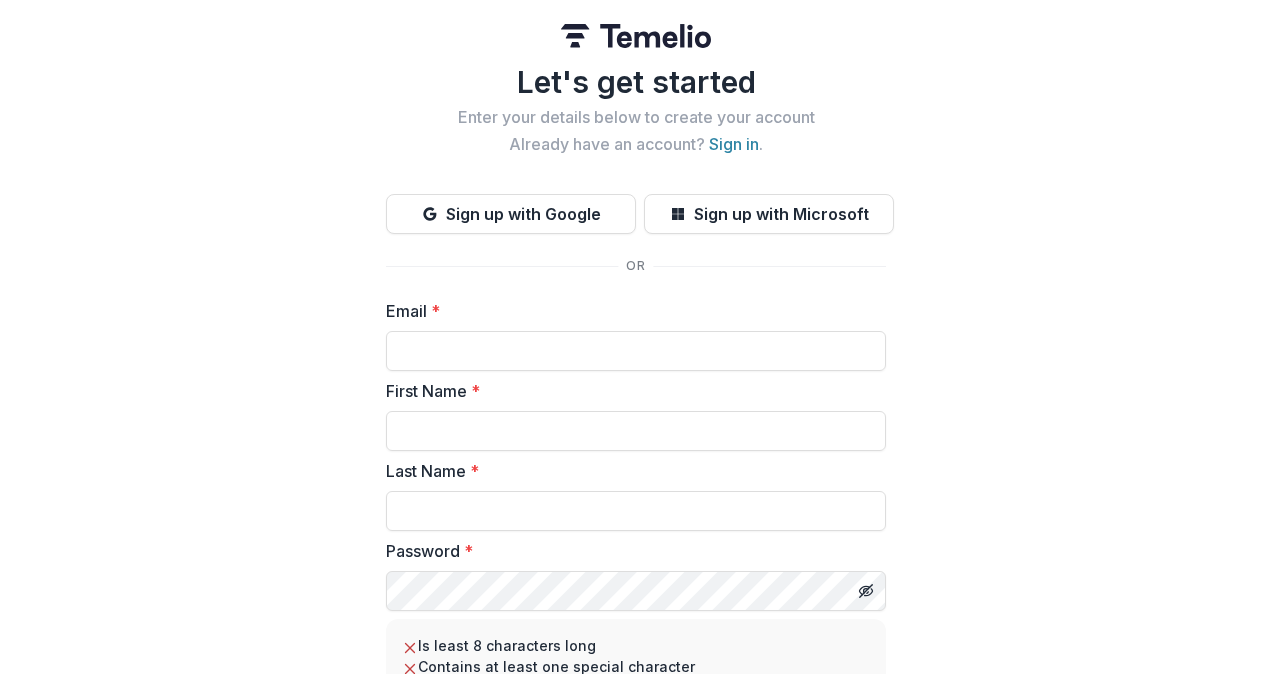 scroll, scrollTop: 0, scrollLeft: 0, axis: both 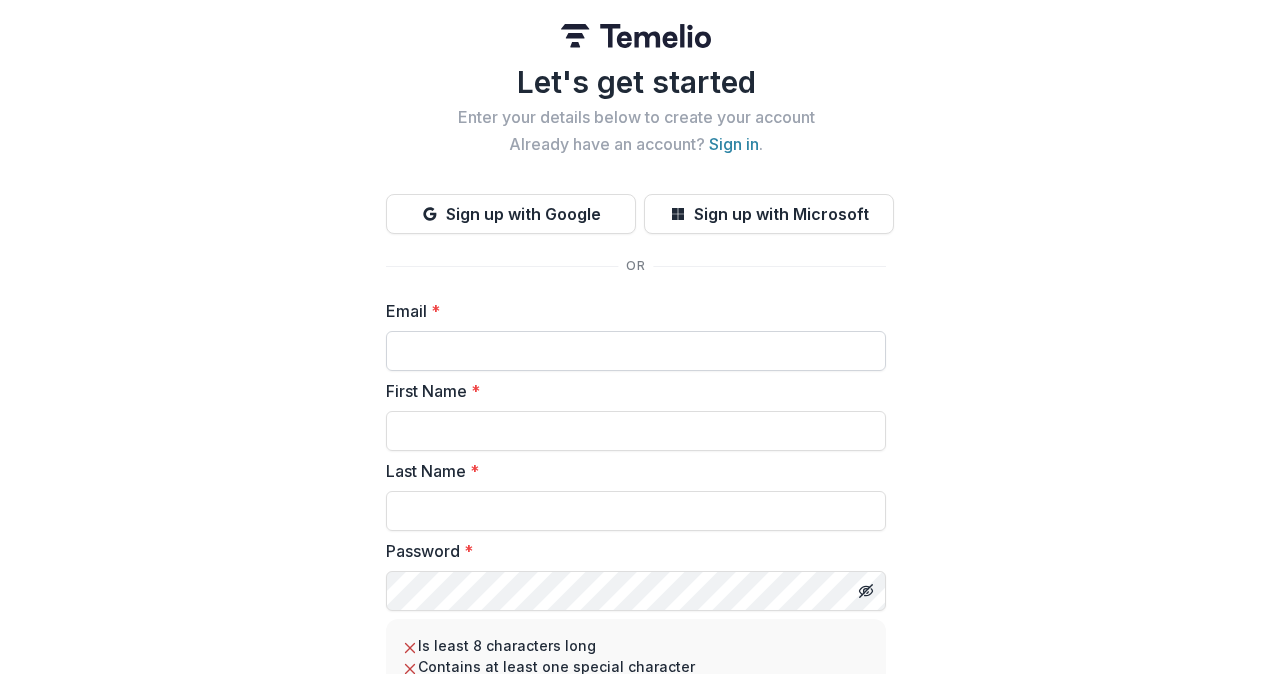 click on "Email *" at bounding box center (636, 351) 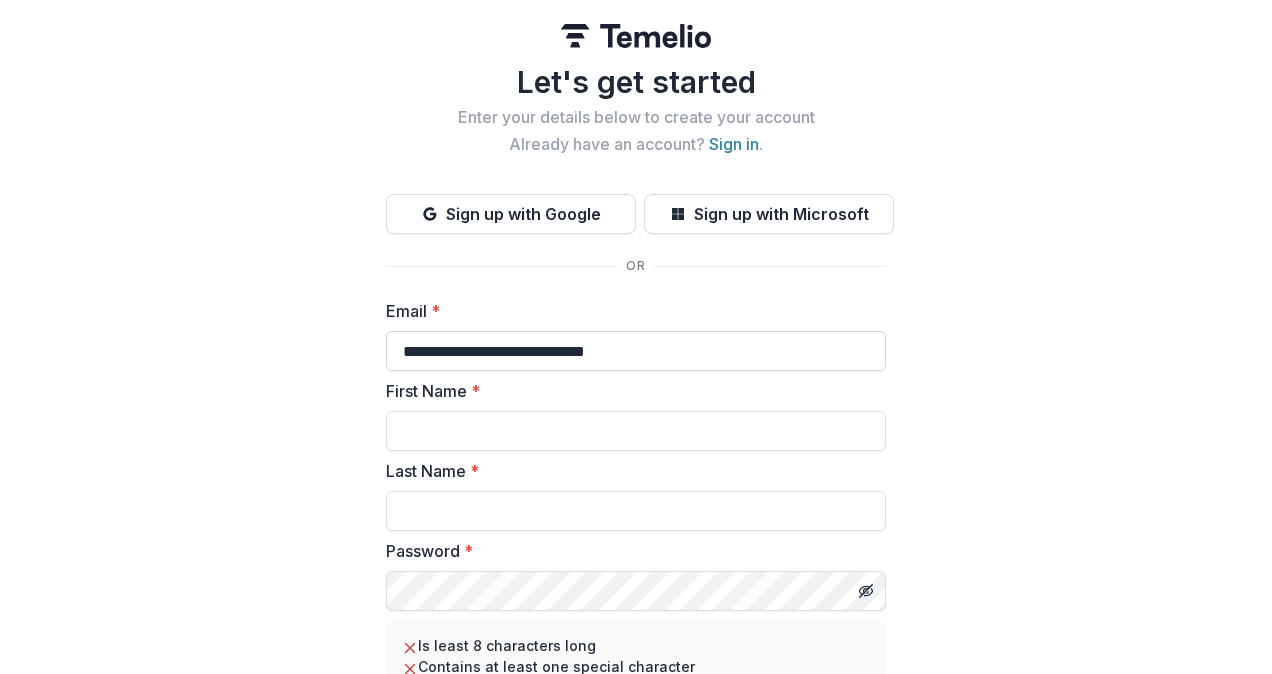 type on "**********" 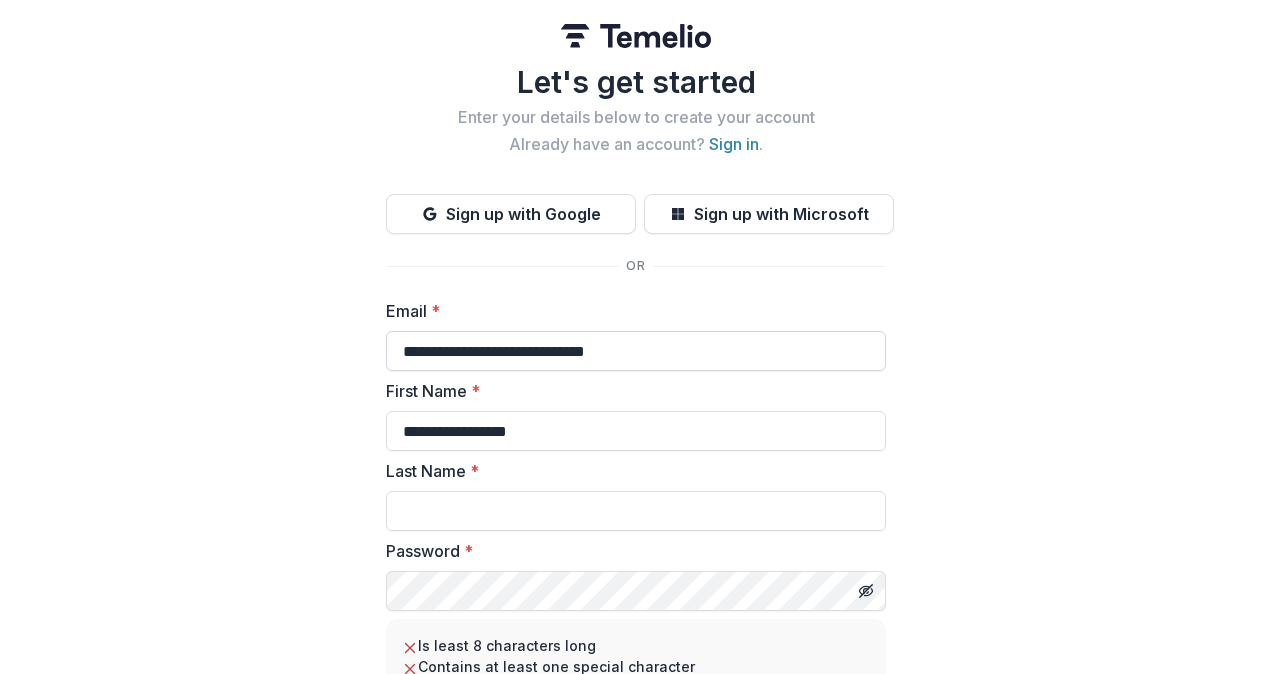 type on "**********" 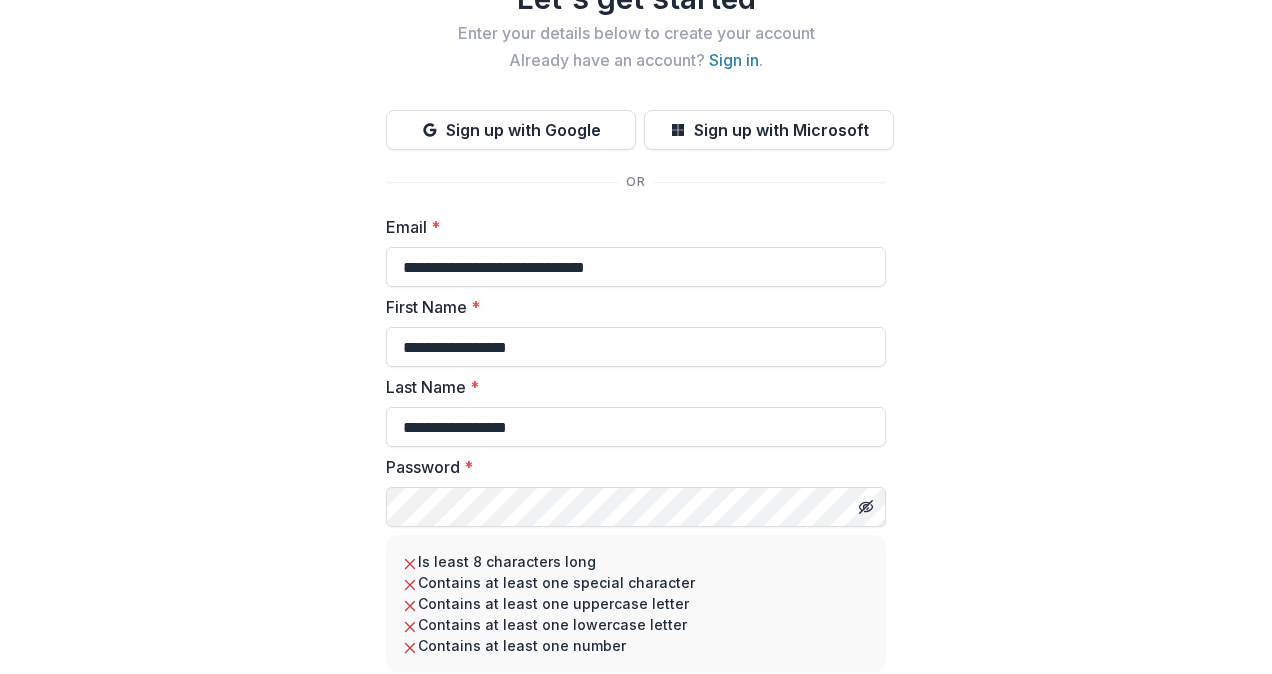 scroll, scrollTop: 200, scrollLeft: 0, axis: vertical 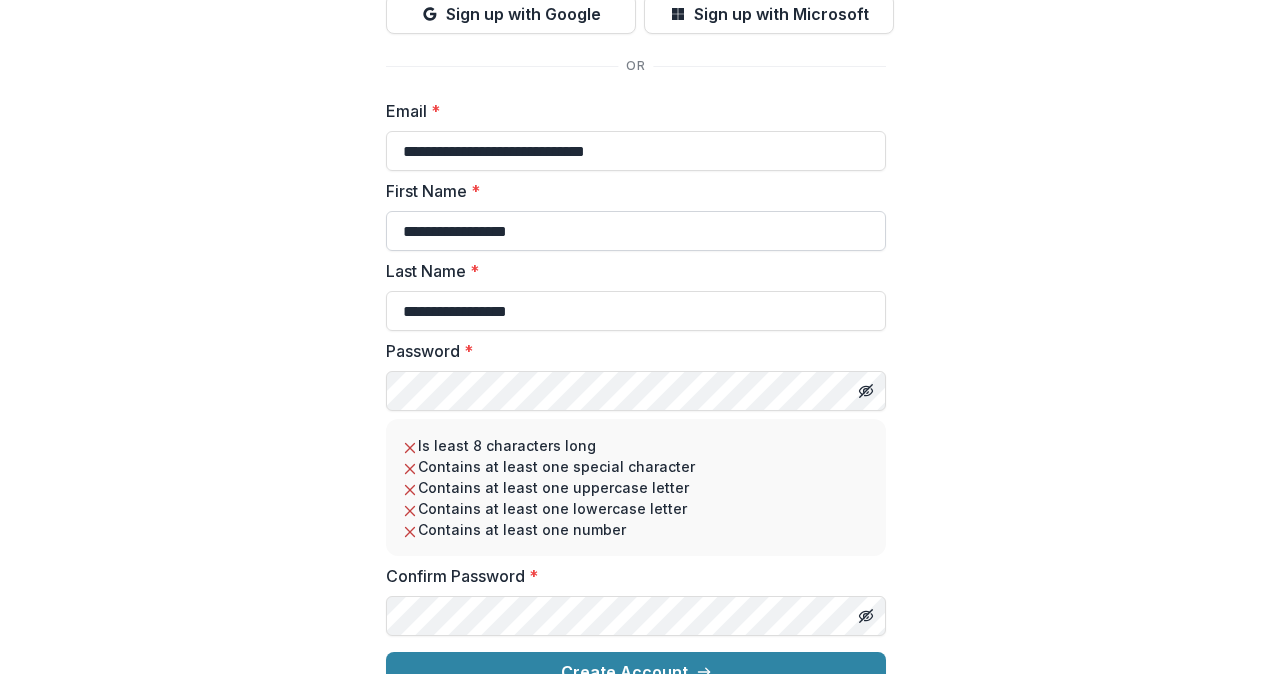 drag, startPoint x: 562, startPoint y: 237, endPoint x: 444, endPoint y: 239, distance: 118.016945 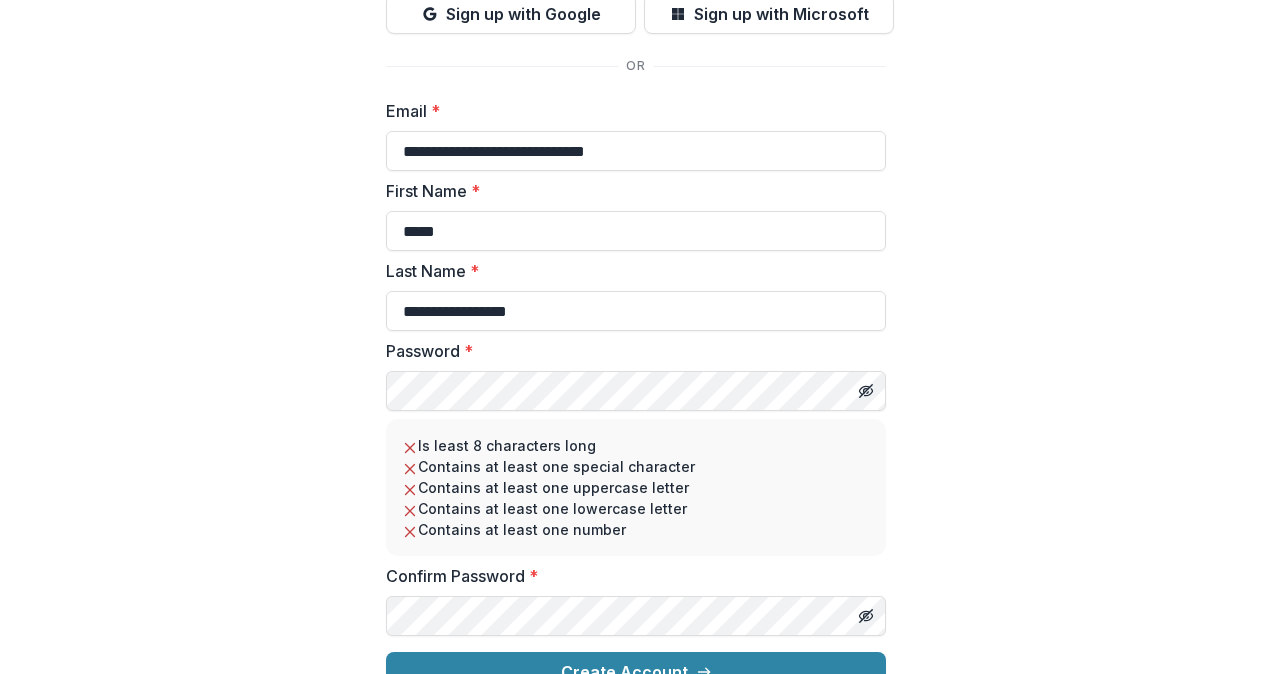 type on "*****" 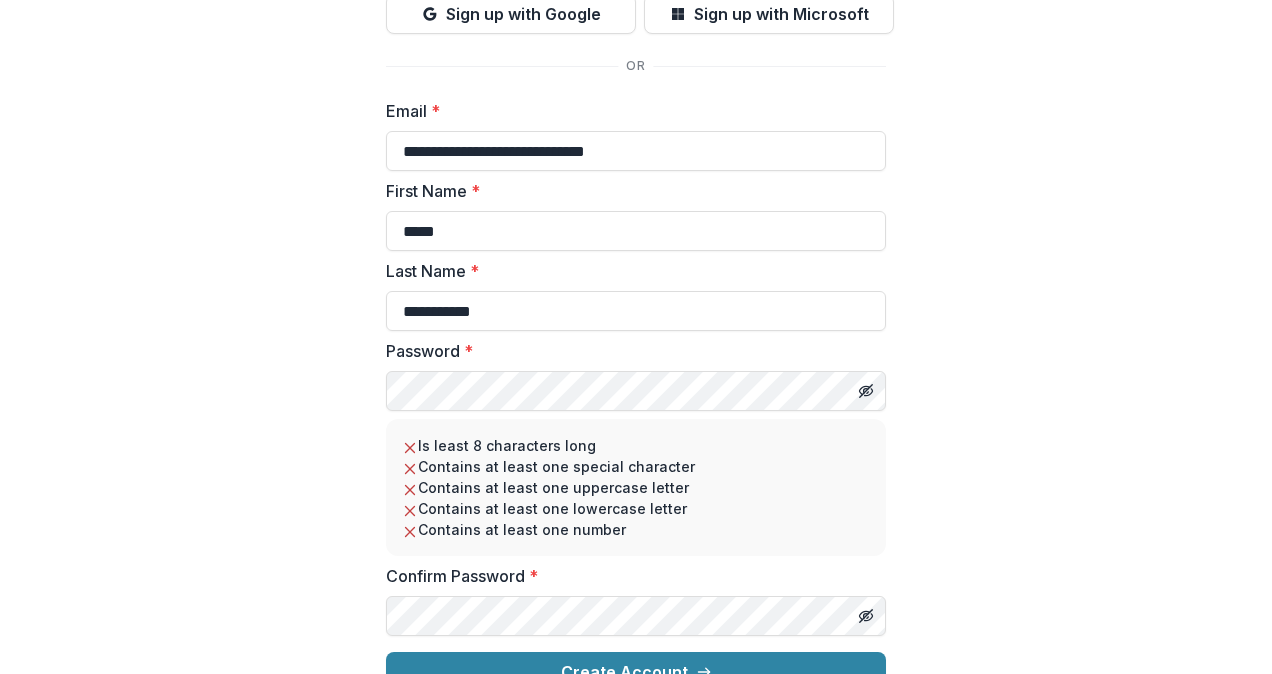 type on "**********" 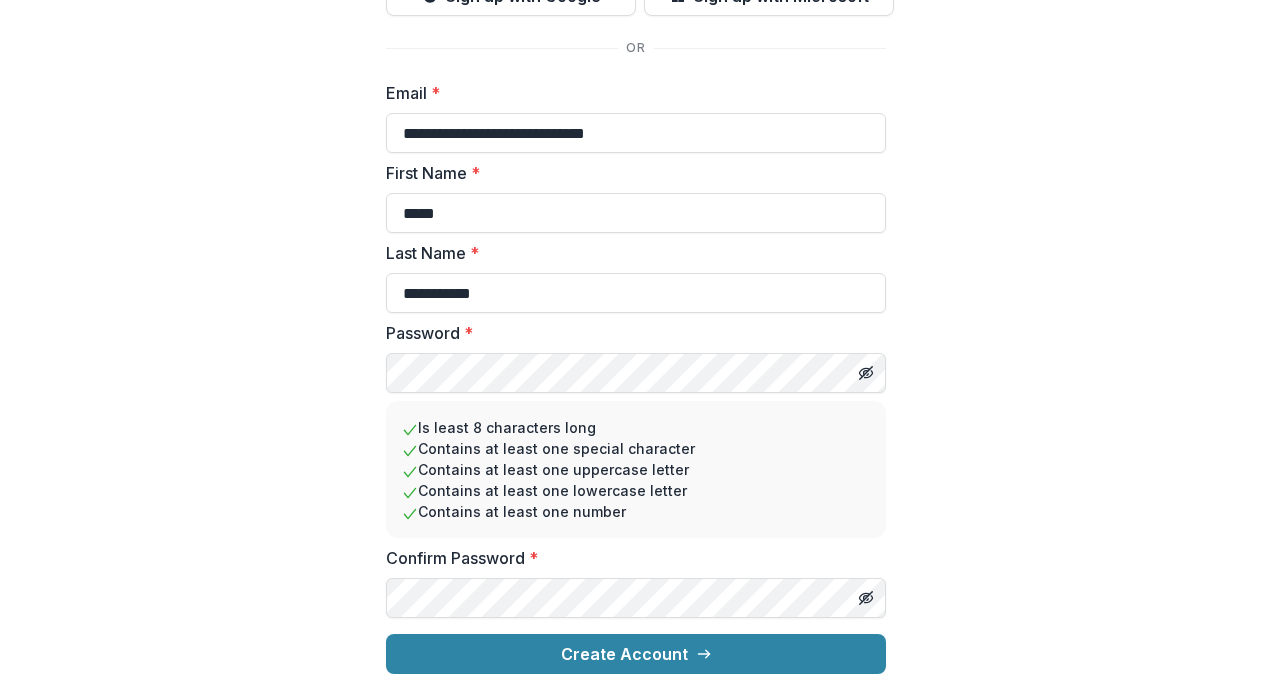 scroll, scrollTop: 234, scrollLeft: 0, axis: vertical 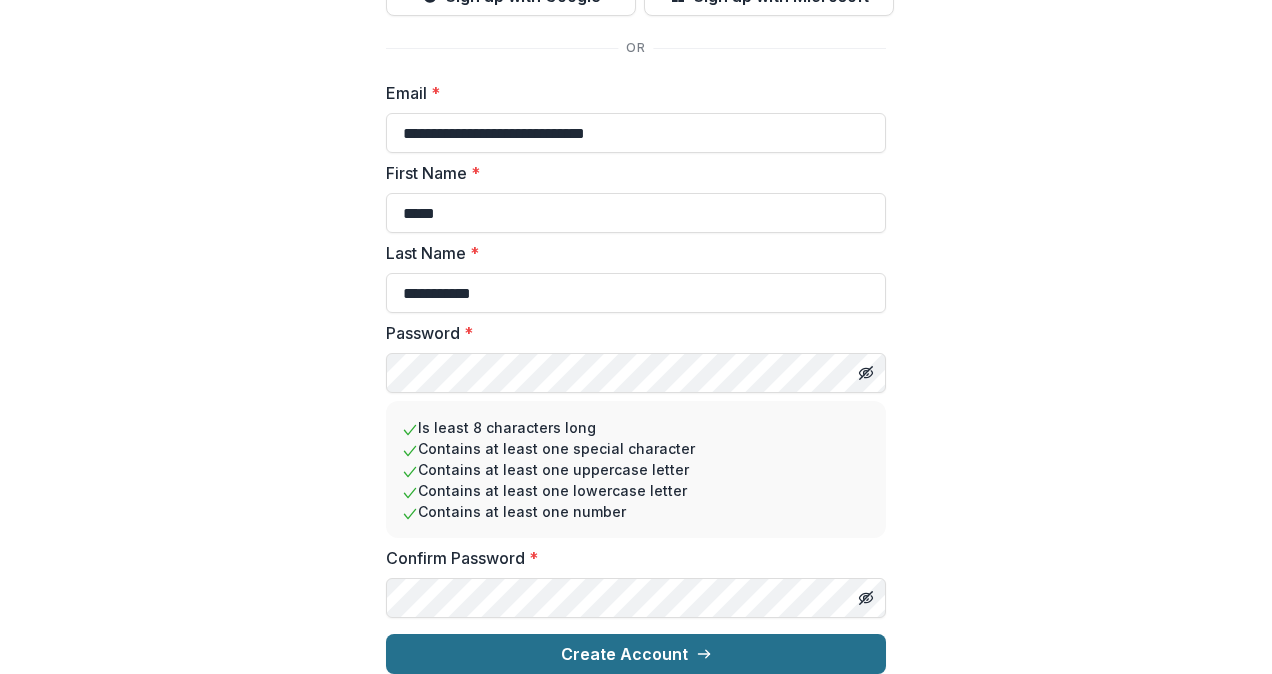 click on "Create Account" at bounding box center (636, 654) 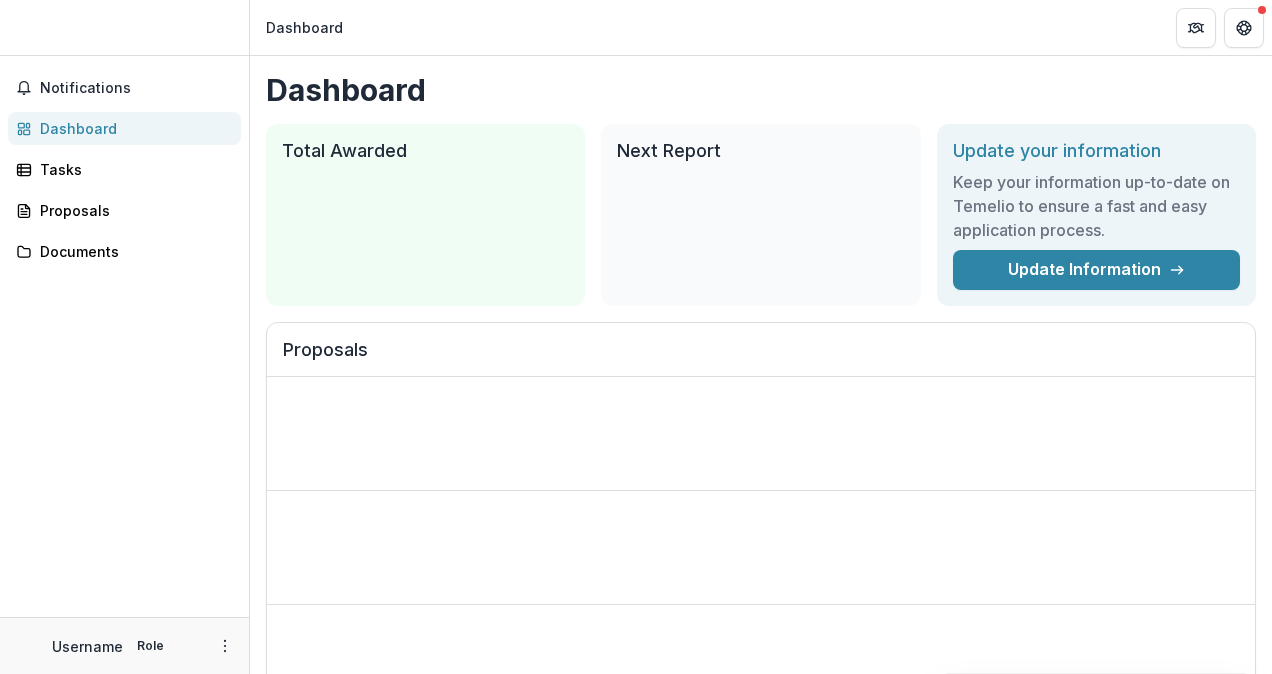 scroll, scrollTop: 0, scrollLeft: 0, axis: both 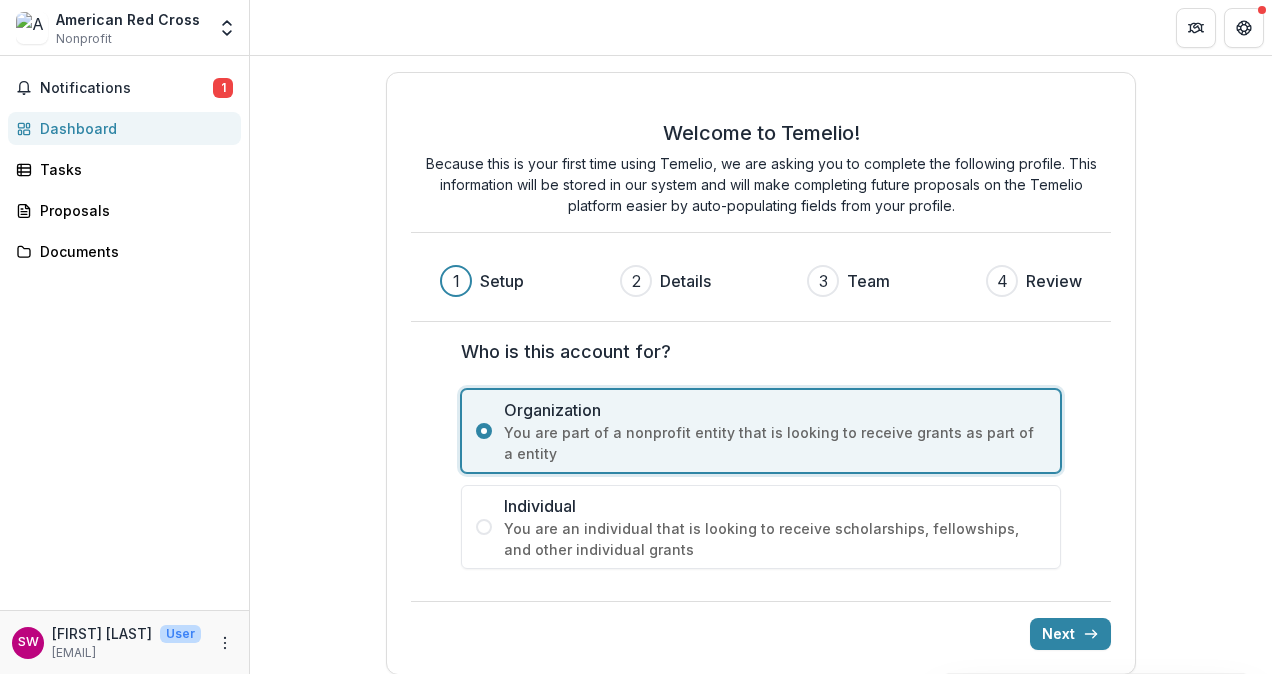 click on "Next" at bounding box center (1070, 634) 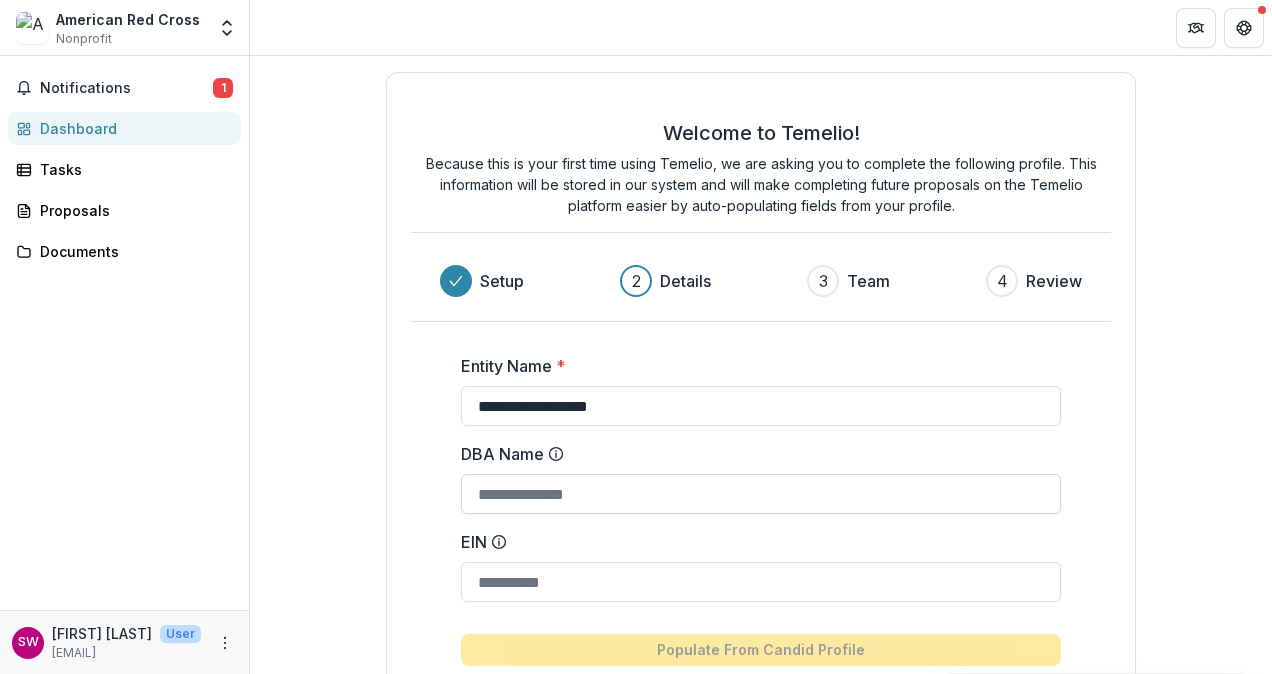 click on "DBA Name" at bounding box center (761, 494) 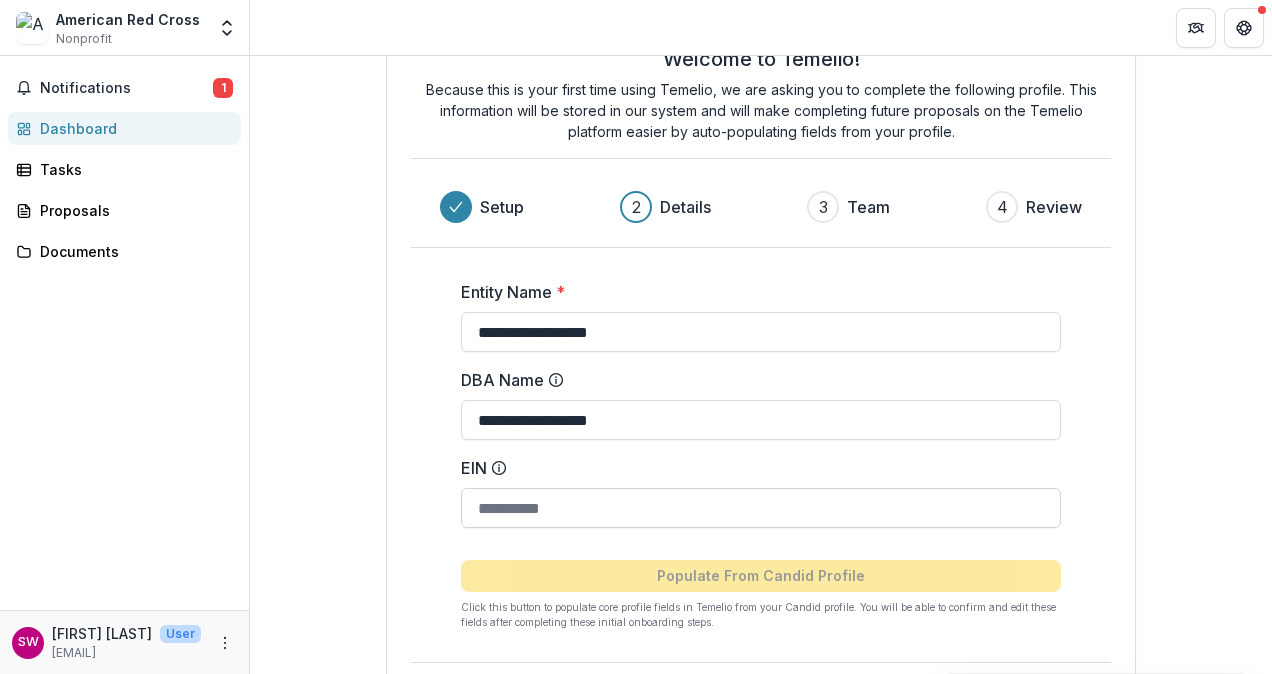 scroll, scrollTop: 100, scrollLeft: 0, axis: vertical 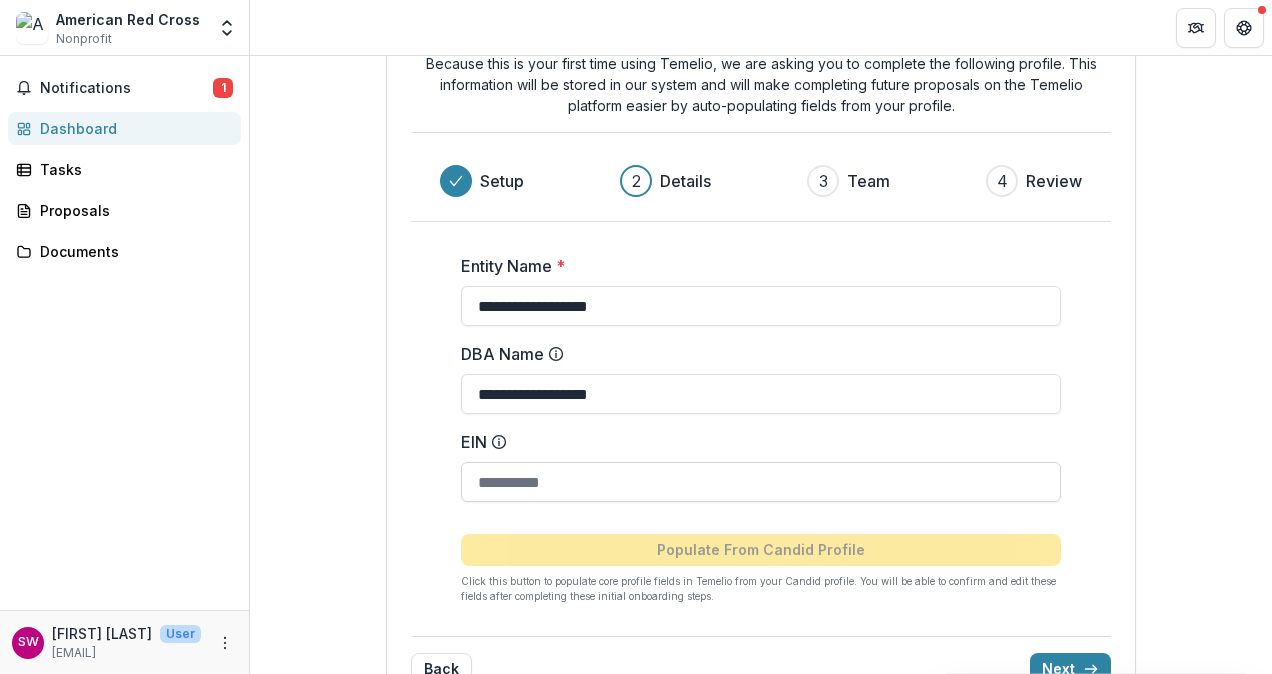 type on "**********" 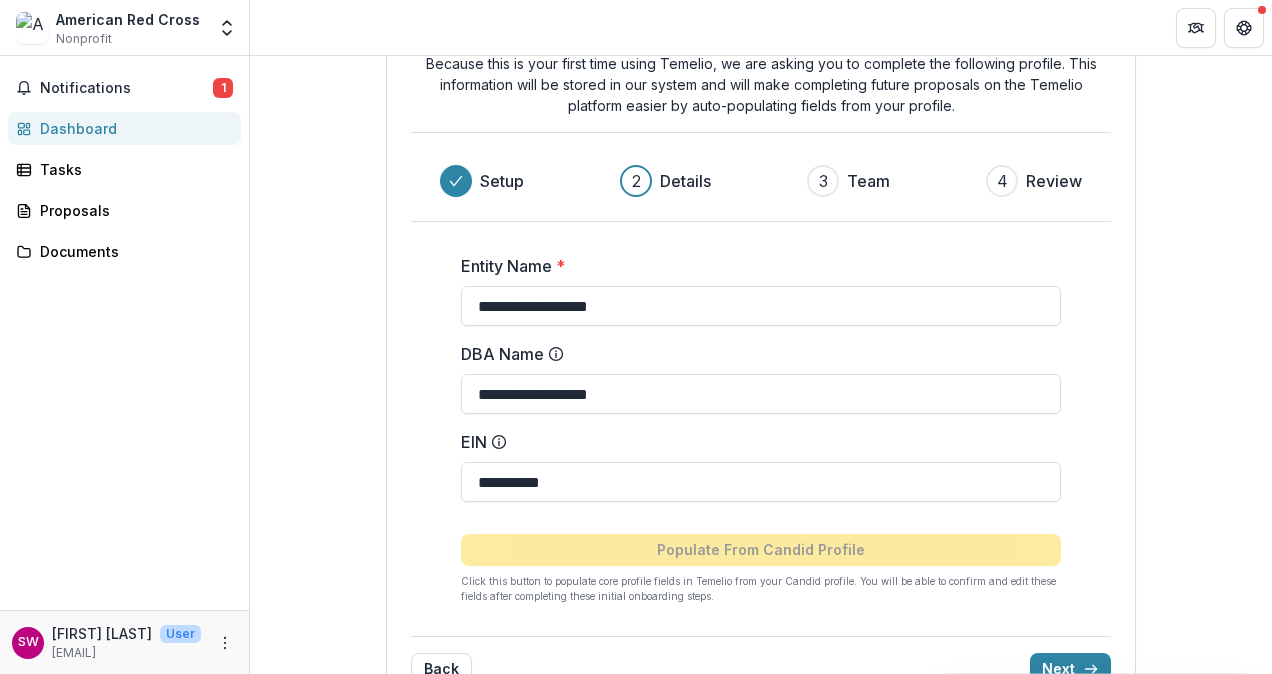 scroll, scrollTop: 150, scrollLeft: 0, axis: vertical 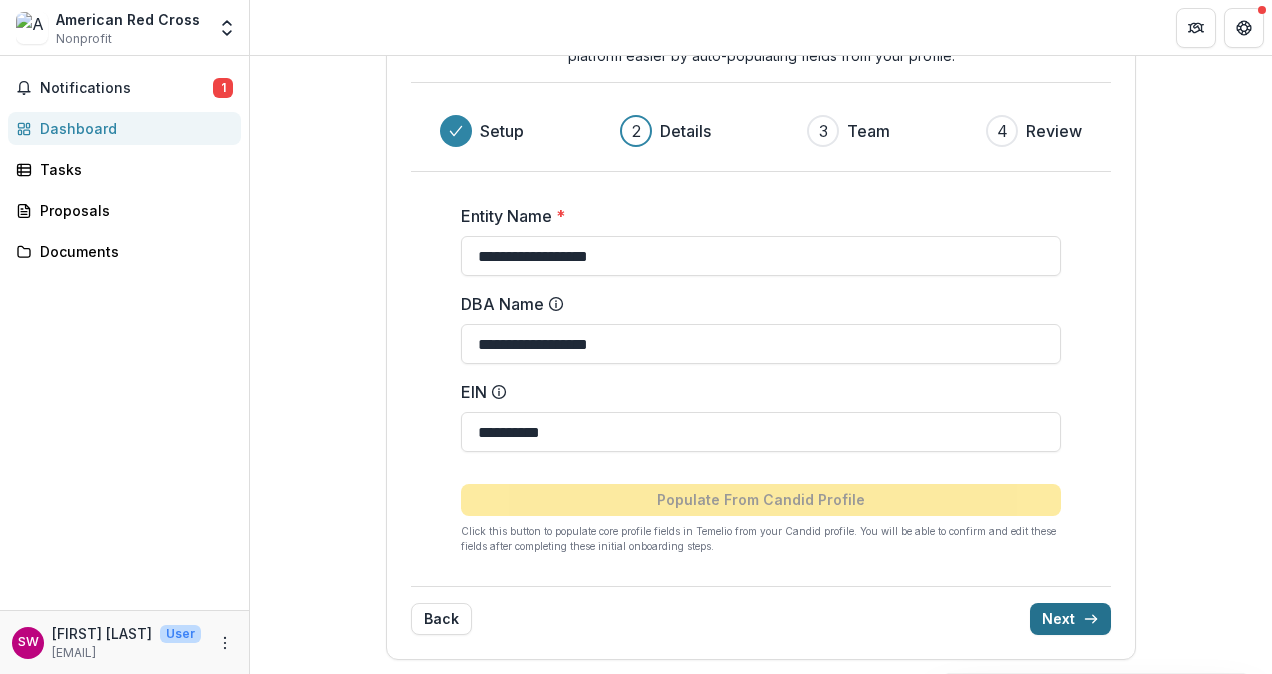 type on "**********" 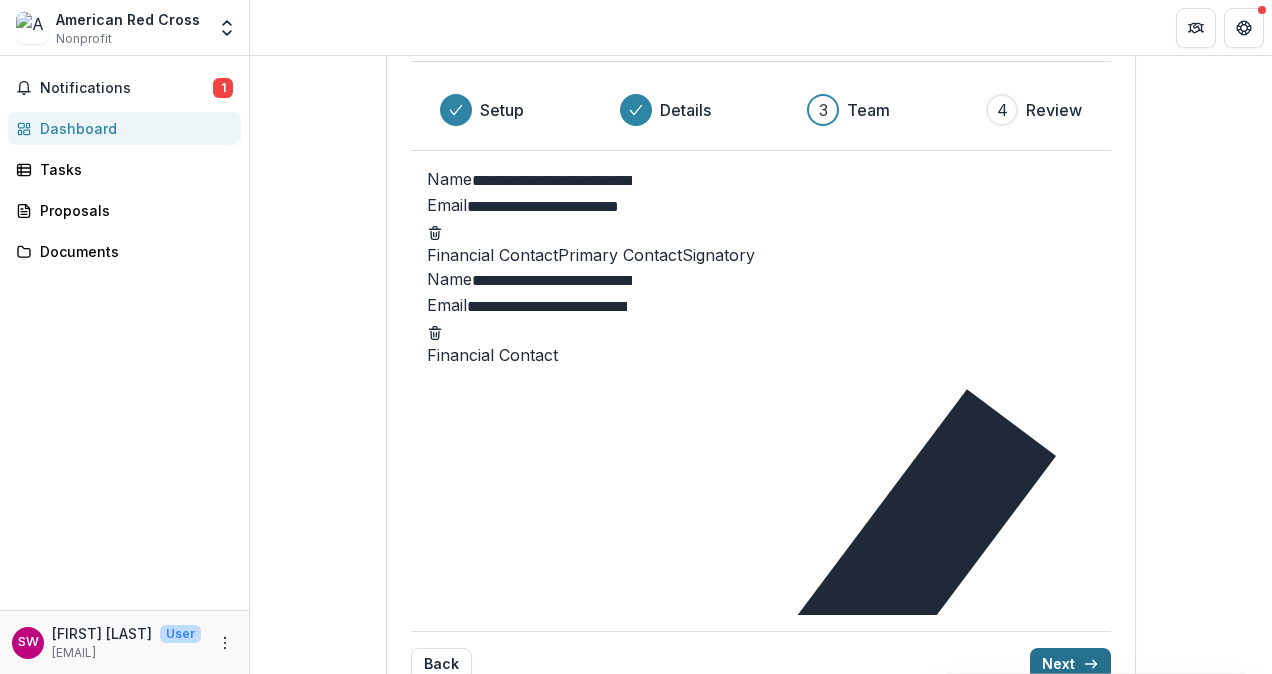 scroll, scrollTop: 54, scrollLeft: 0, axis: vertical 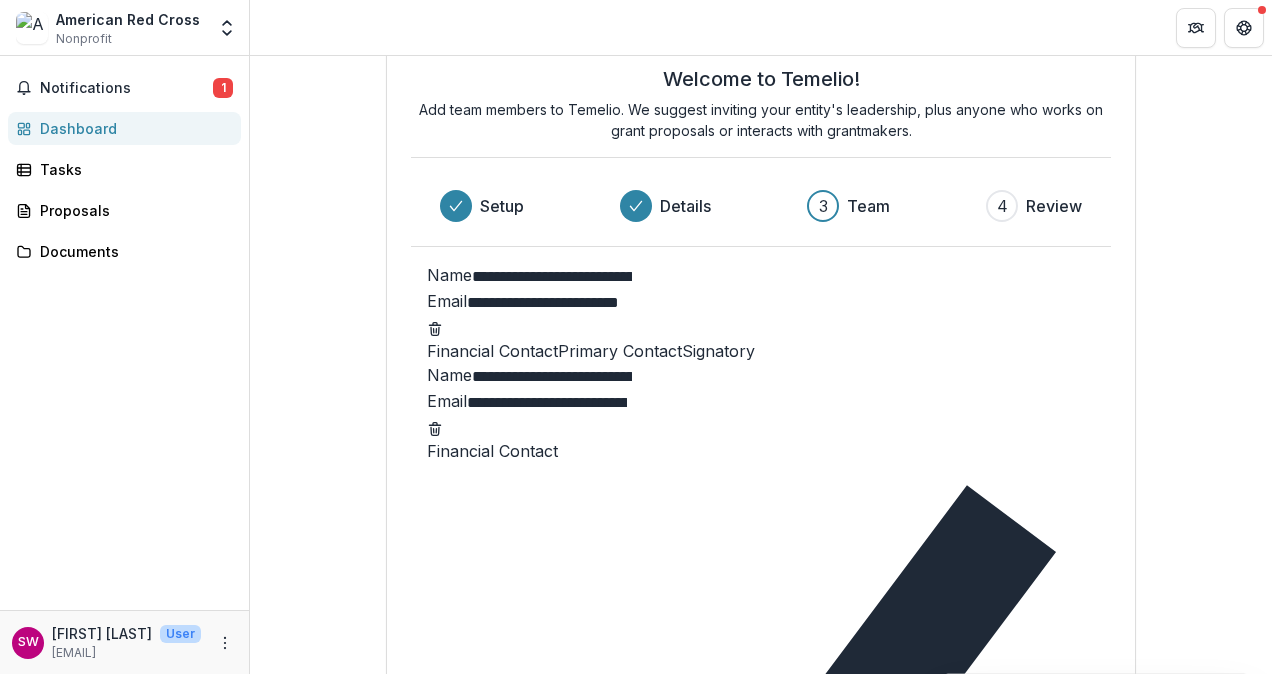 click on "Next" at bounding box center [1070, 760] 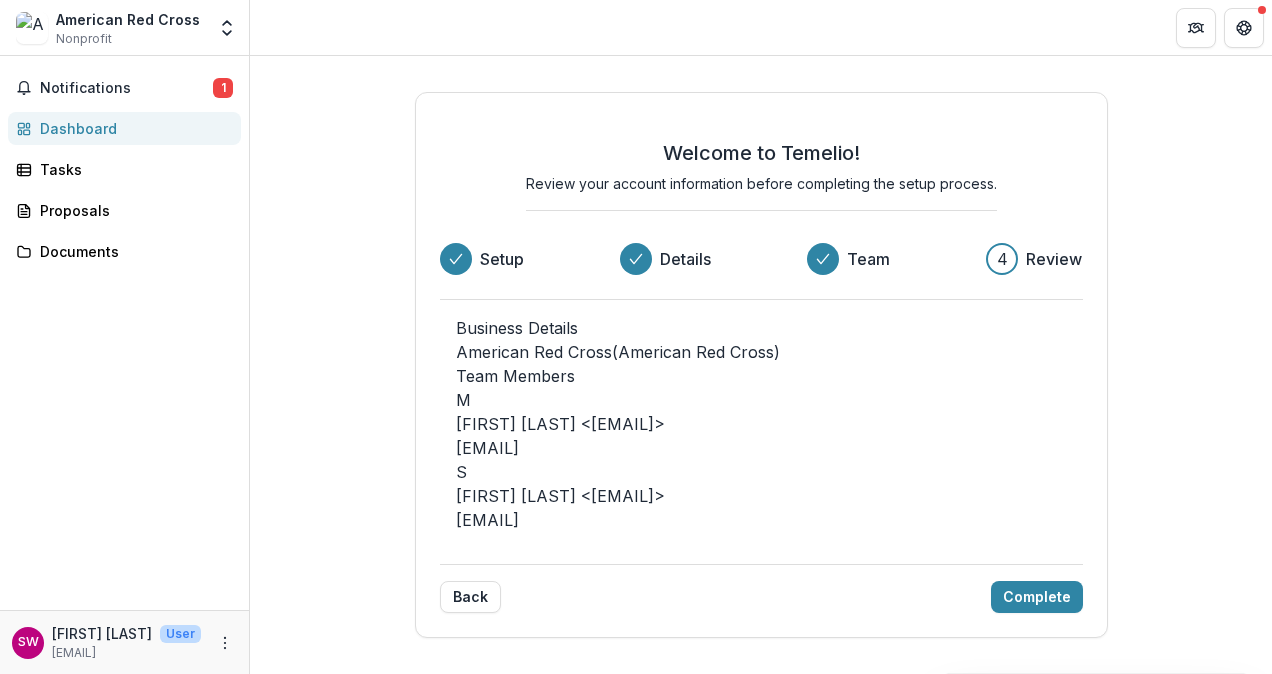 click on "S [FIRST] [LAST] <[EMAIL]> [EMAIL]" at bounding box center [761, 496] 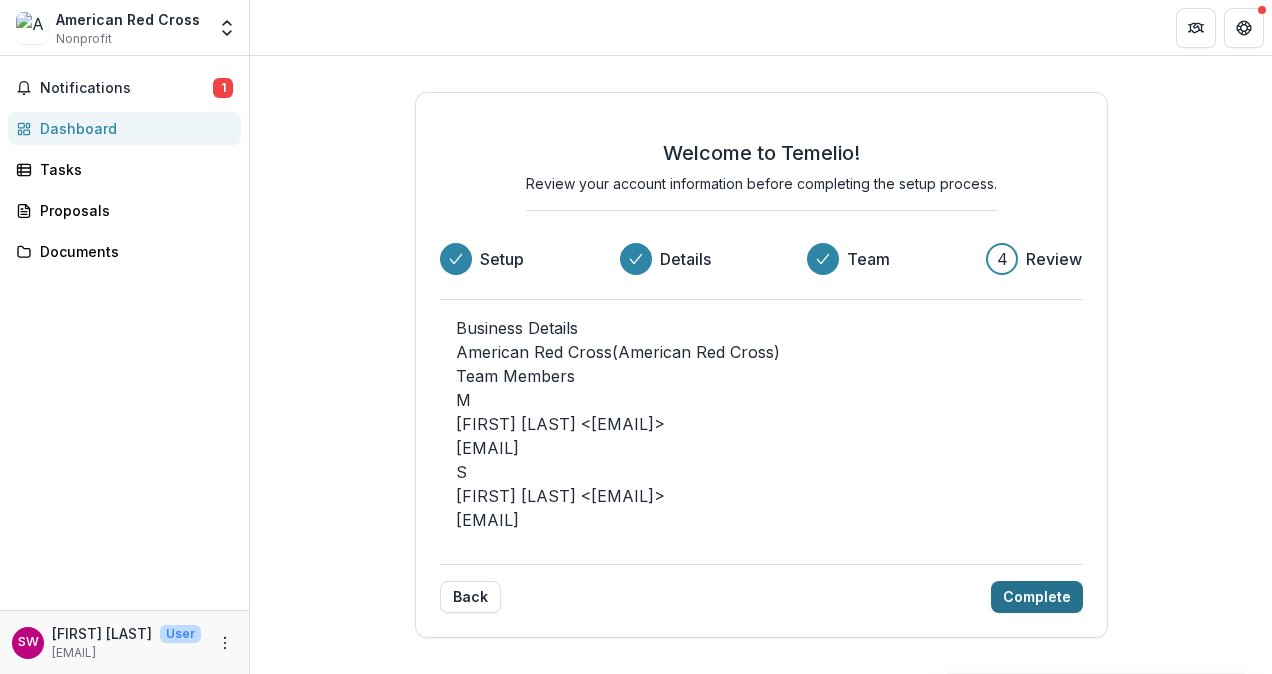 click on "Complete" at bounding box center (1037, 597) 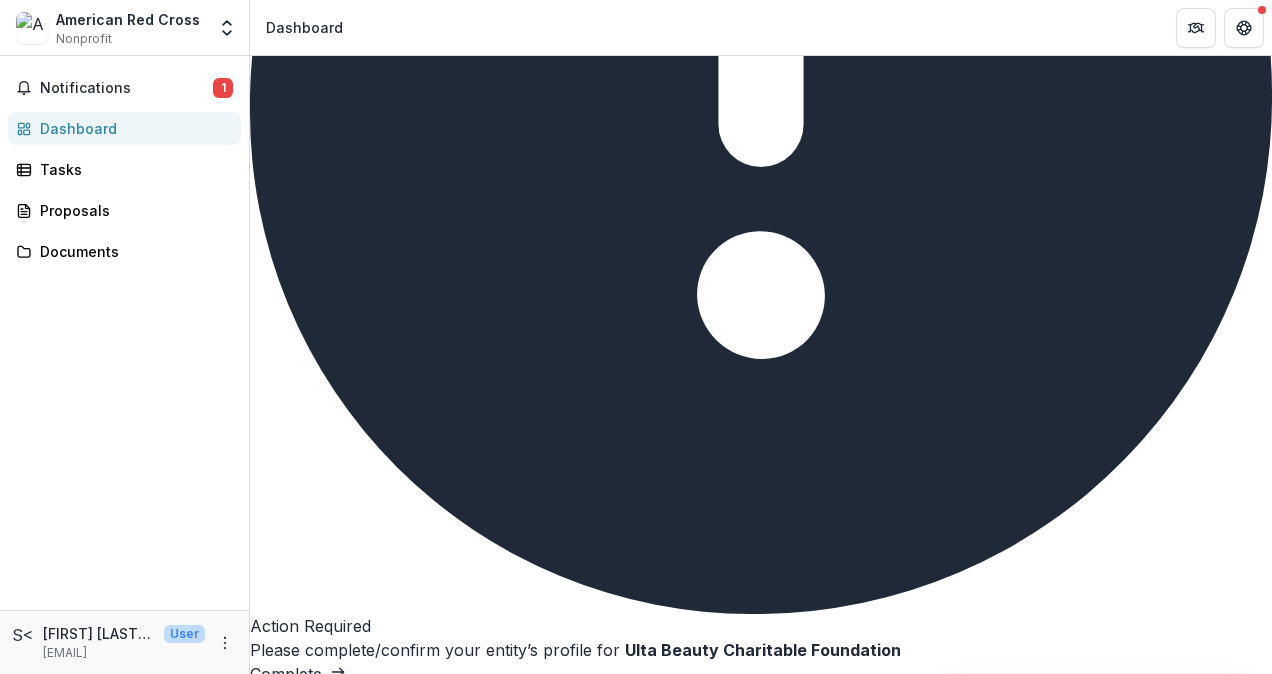 scroll, scrollTop: 258, scrollLeft: 0, axis: vertical 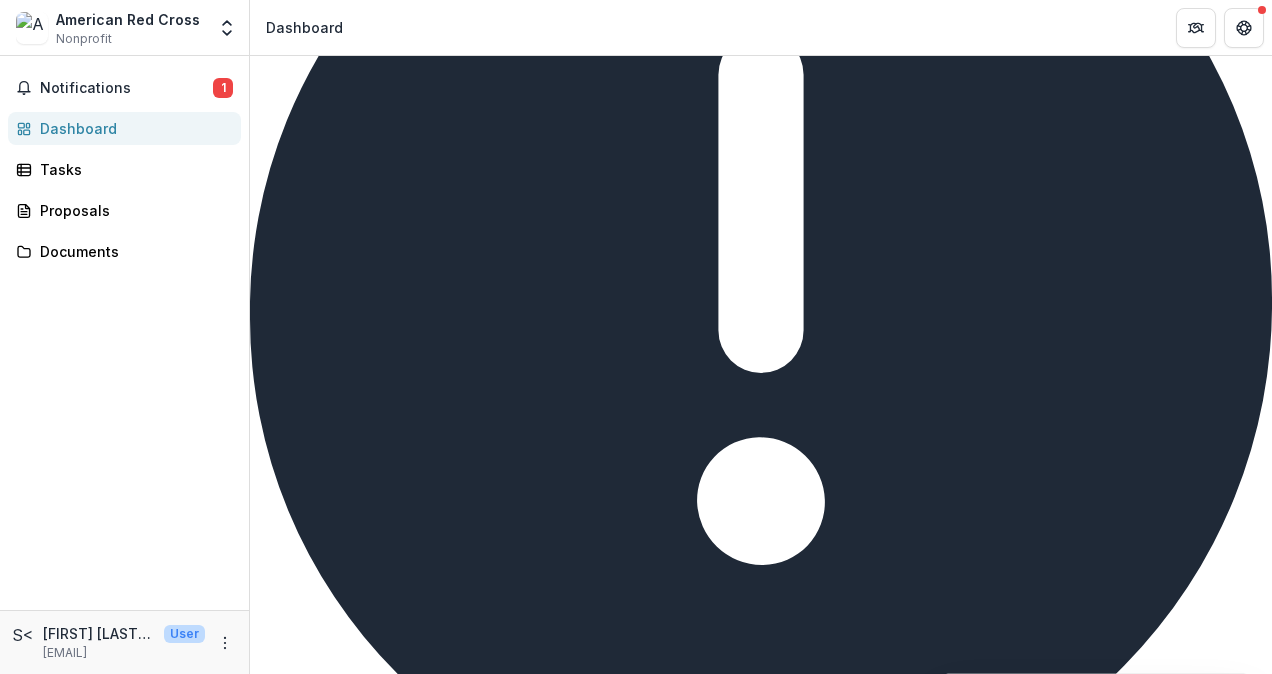 click on "View All" at bounding box center (1187, 1546) 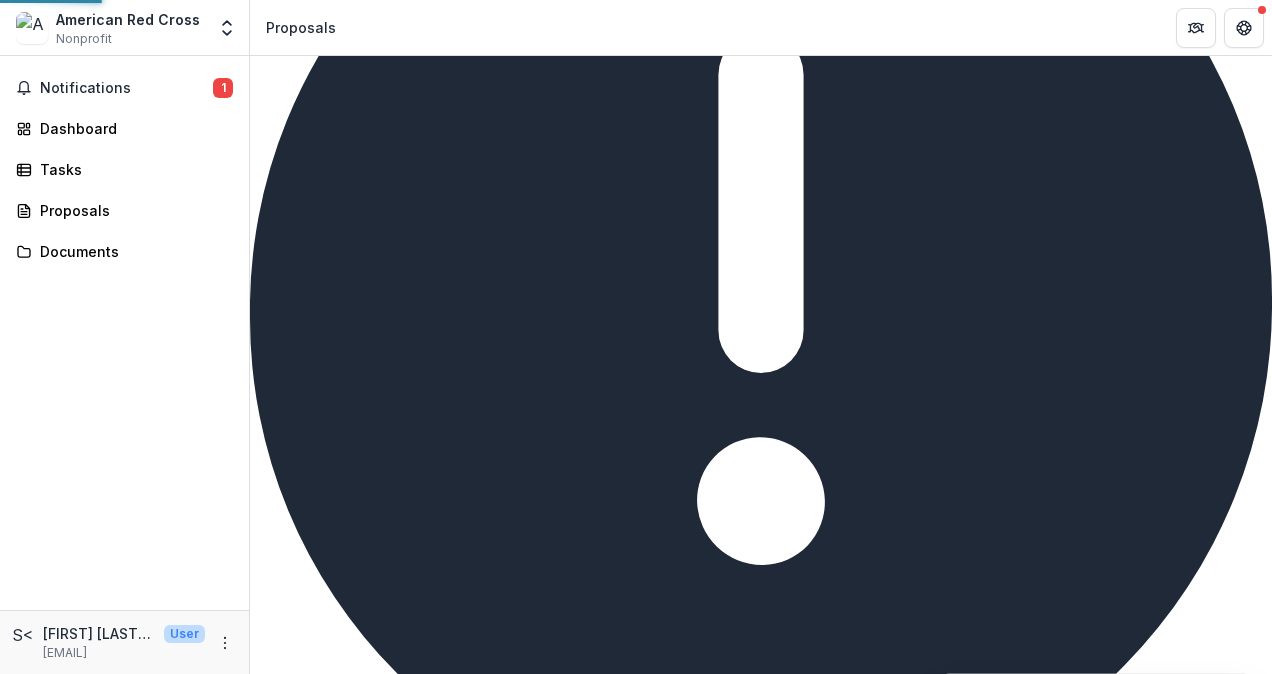 scroll, scrollTop: 0, scrollLeft: 0, axis: both 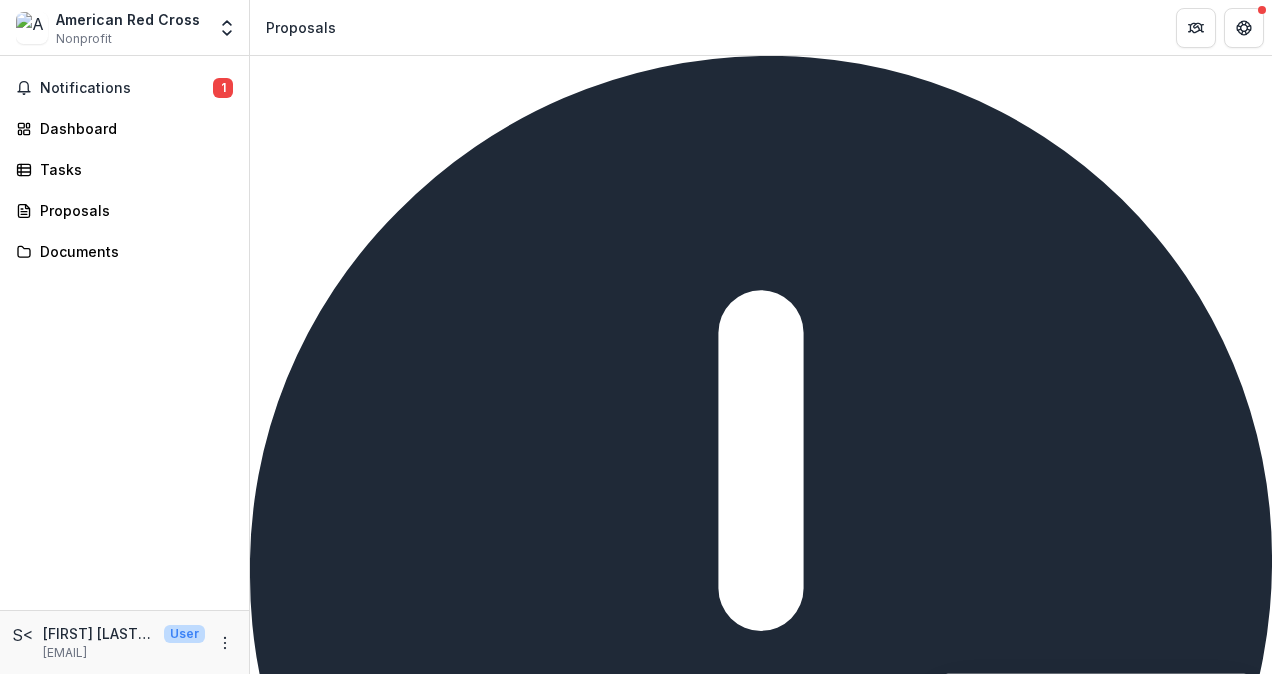 click on "Complete" at bounding box center [298, 1138] 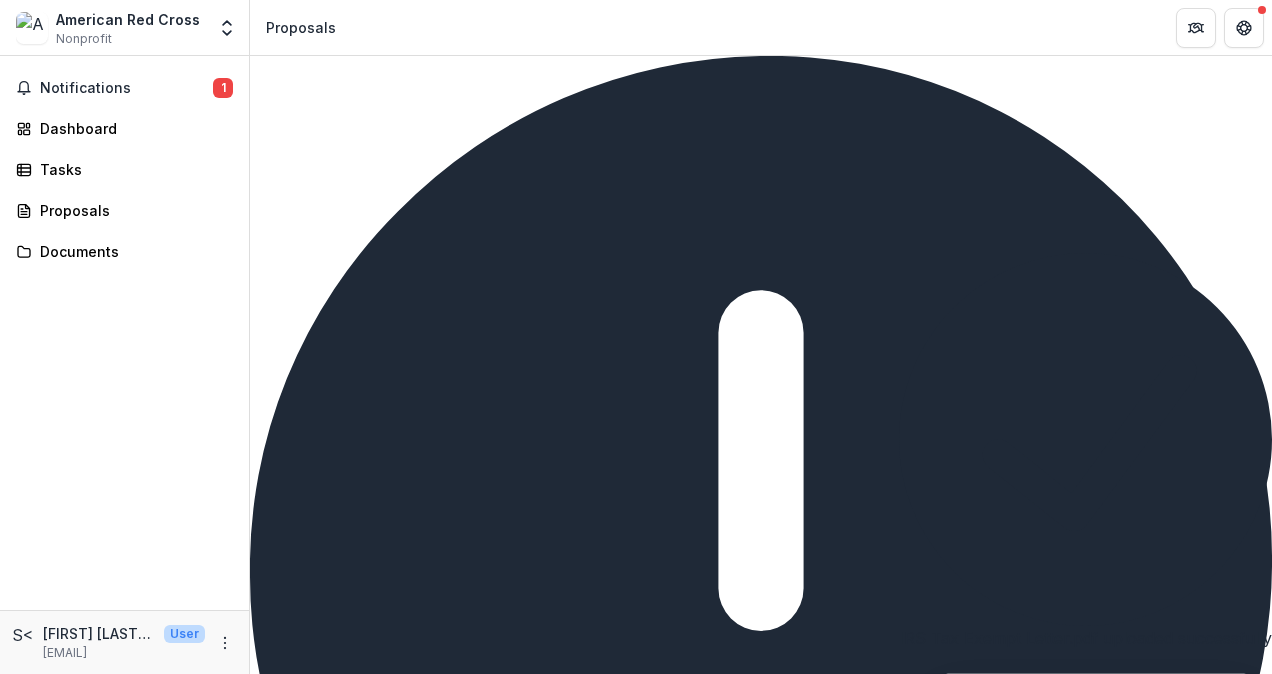 click 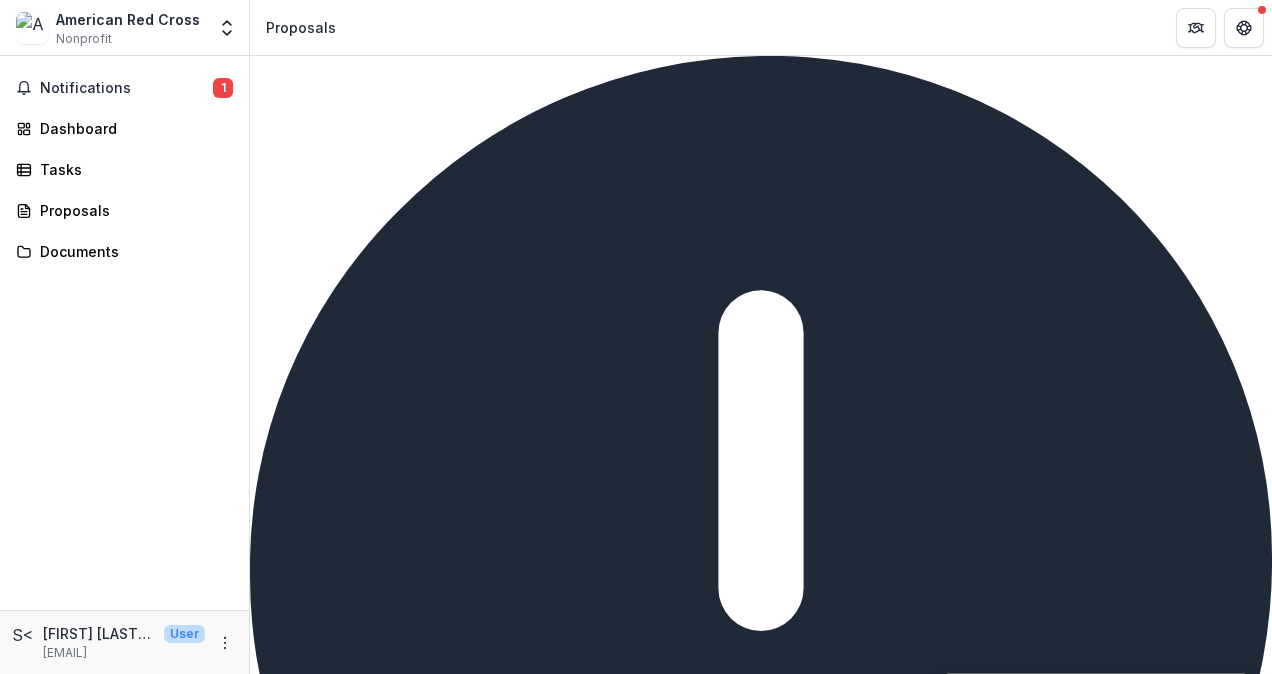scroll, scrollTop: 1200, scrollLeft: 0, axis: vertical 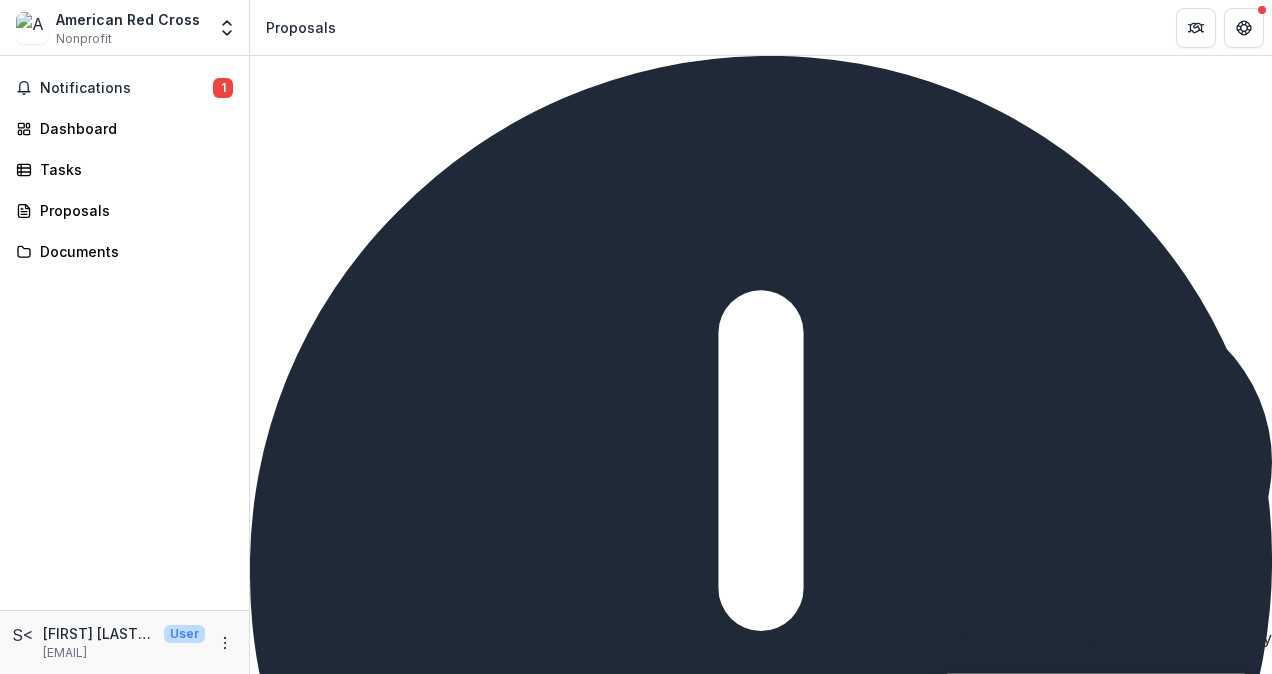 click at bounding box center (944, 668) 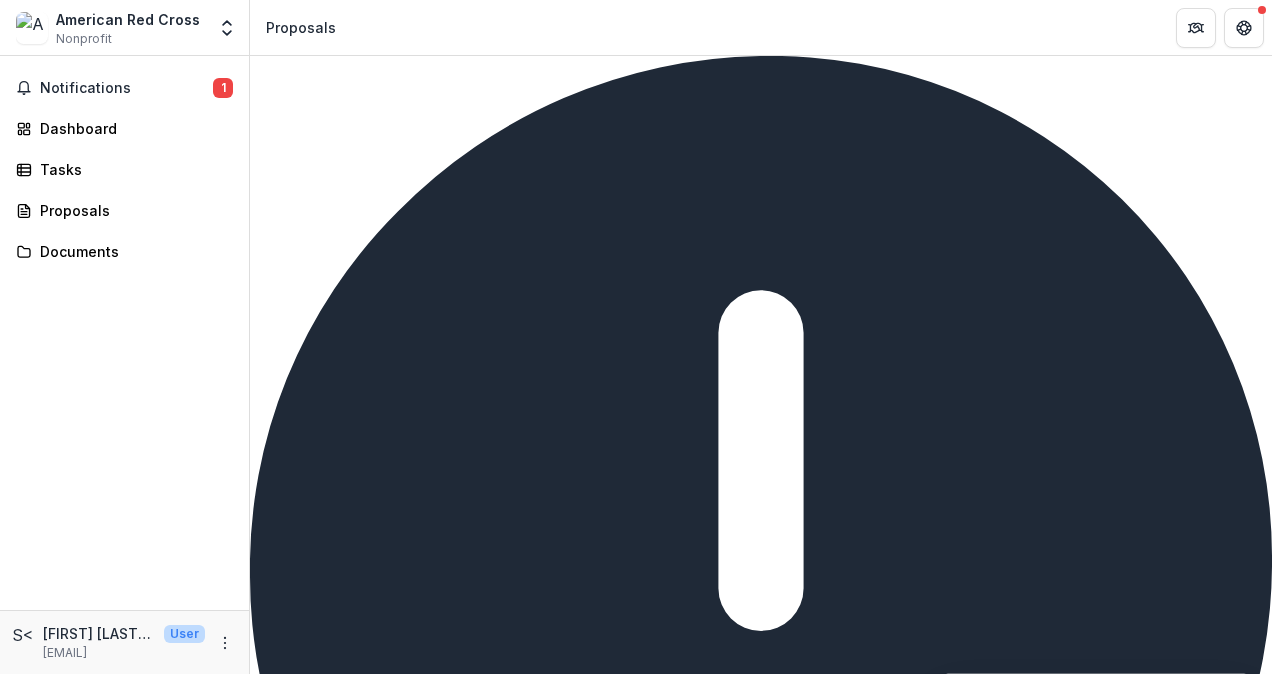 scroll, scrollTop: 1600, scrollLeft: 0, axis: vertical 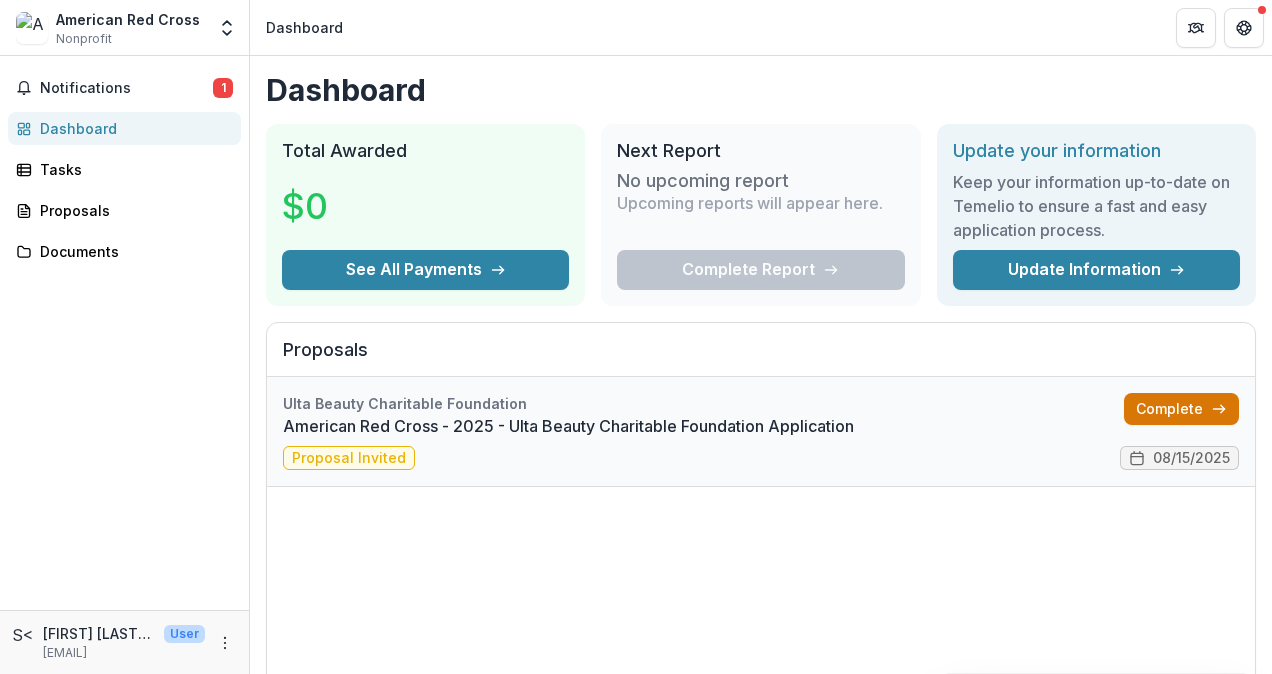 click on "Complete" at bounding box center [1181, 409] 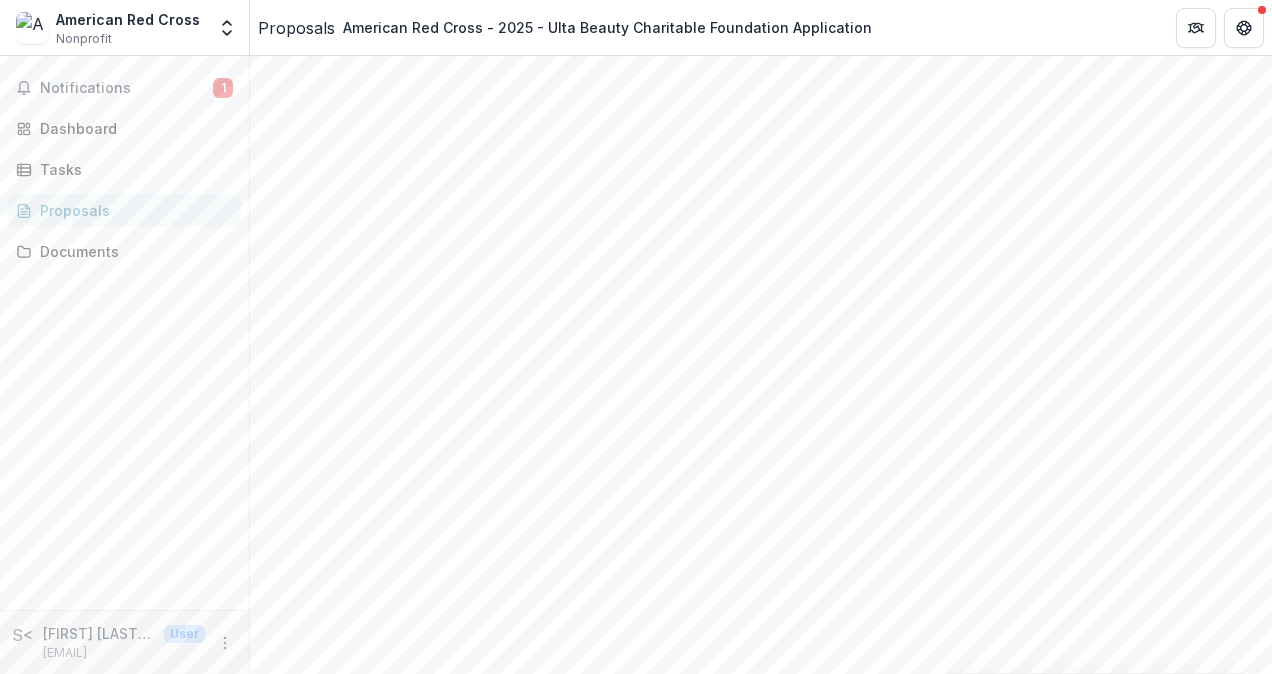 scroll, scrollTop: 300, scrollLeft: 0, axis: vertical 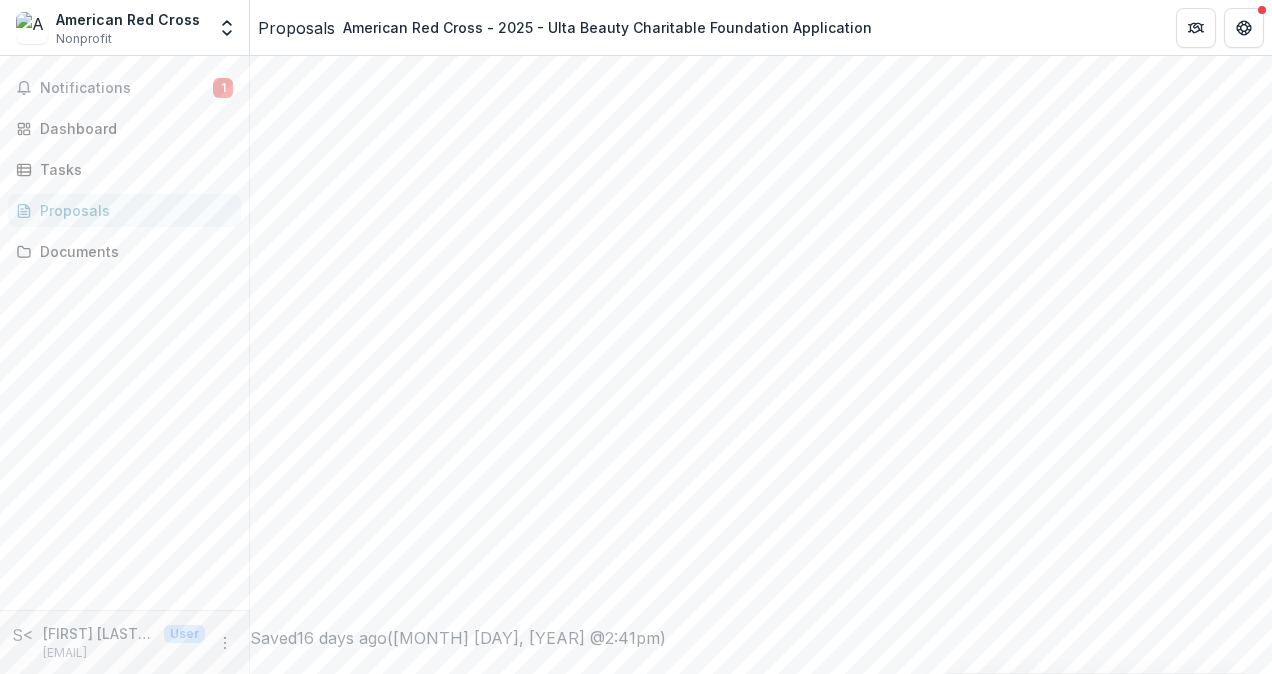 click on "Grant Title" at bounding box center [761, 3024] 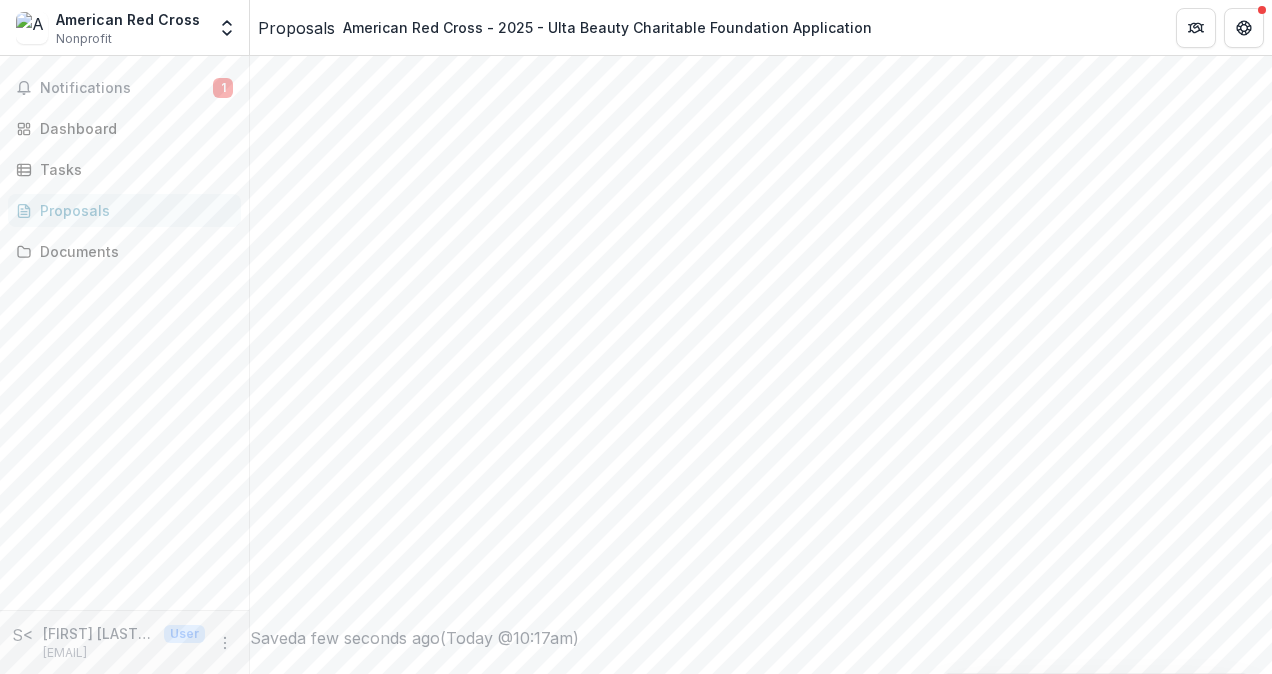 drag, startPoint x: 716, startPoint y: 348, endPoint x: 440, endPoint y: 352, distance: 276.029 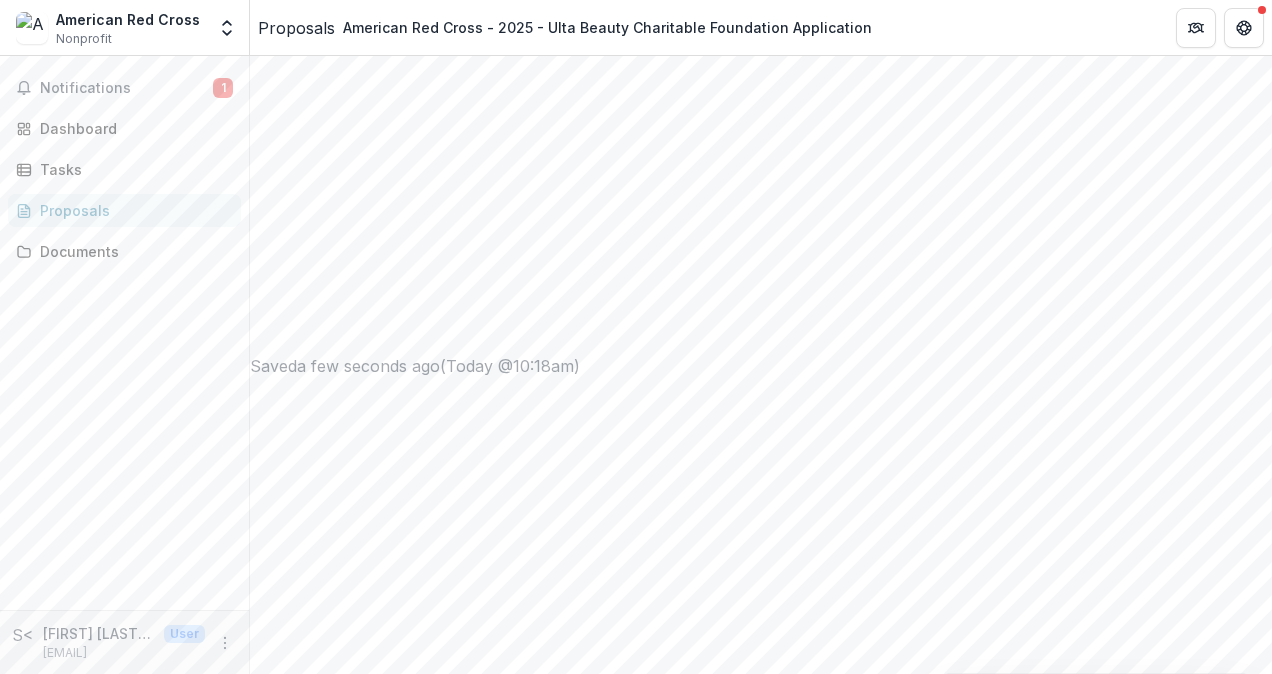 scroll, scrollTop: 800, scrollLeft: 0, axis: vertical 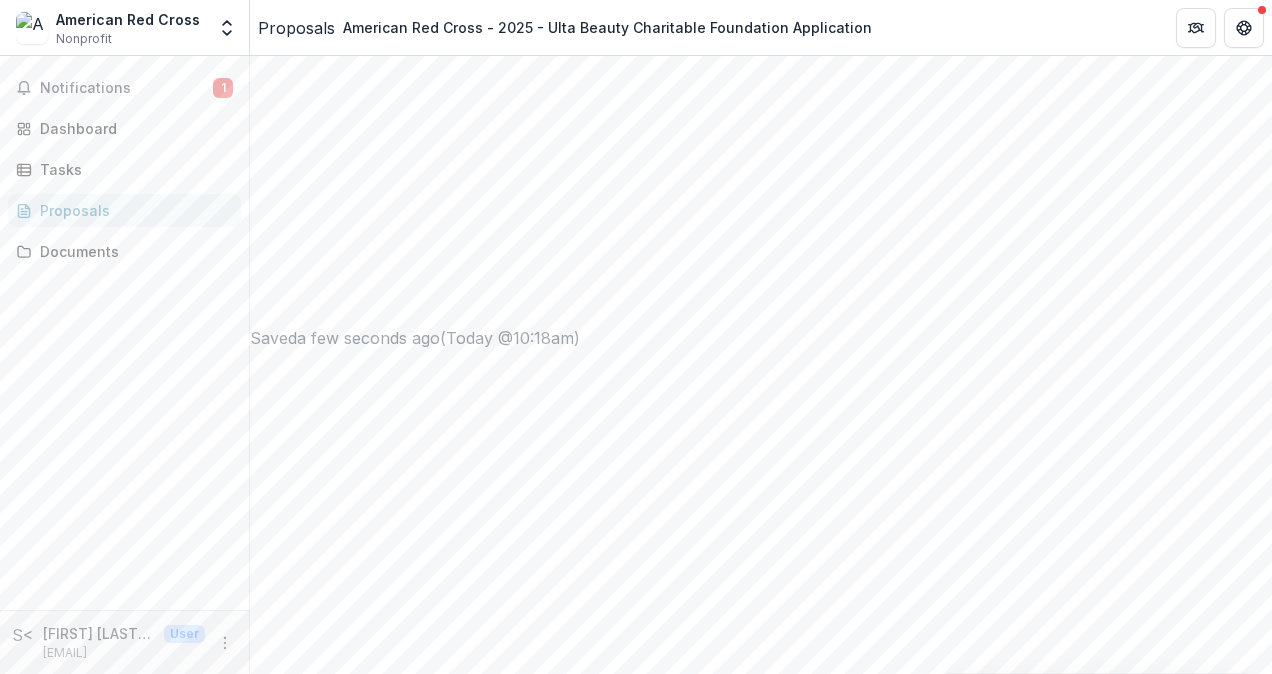 type on "**********" 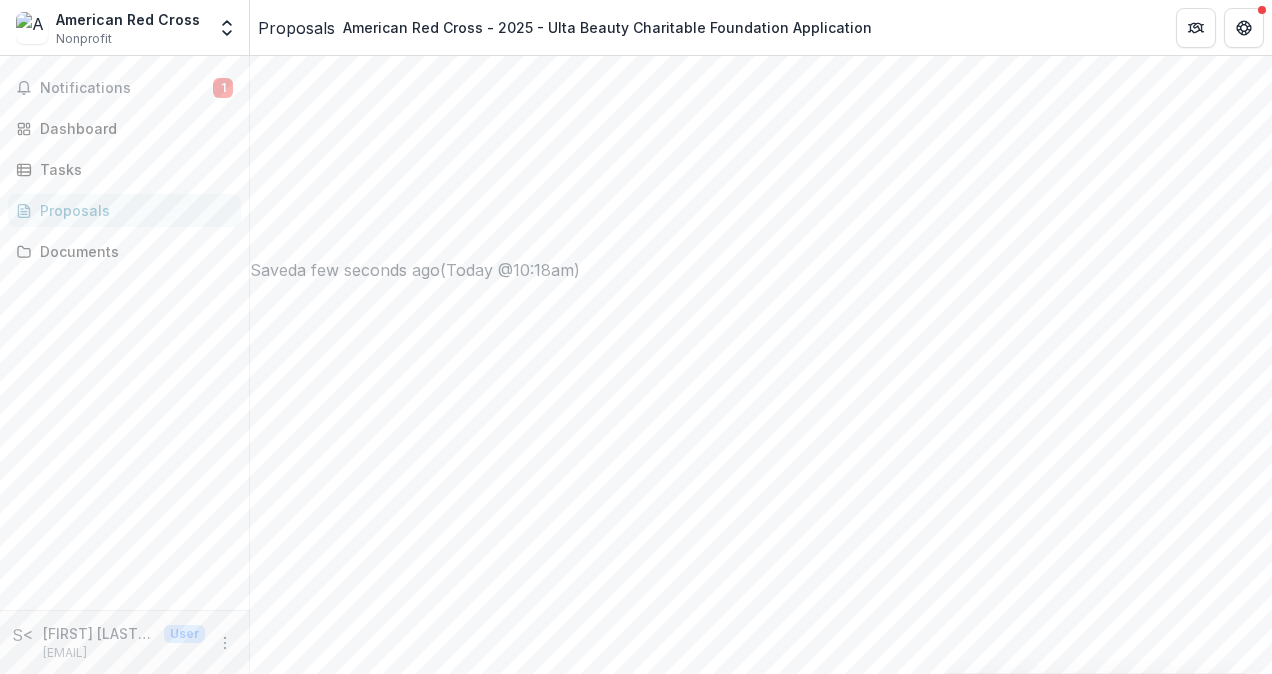 scroll, scrollTop: 900, scrollLeft: 0, axis: vertical 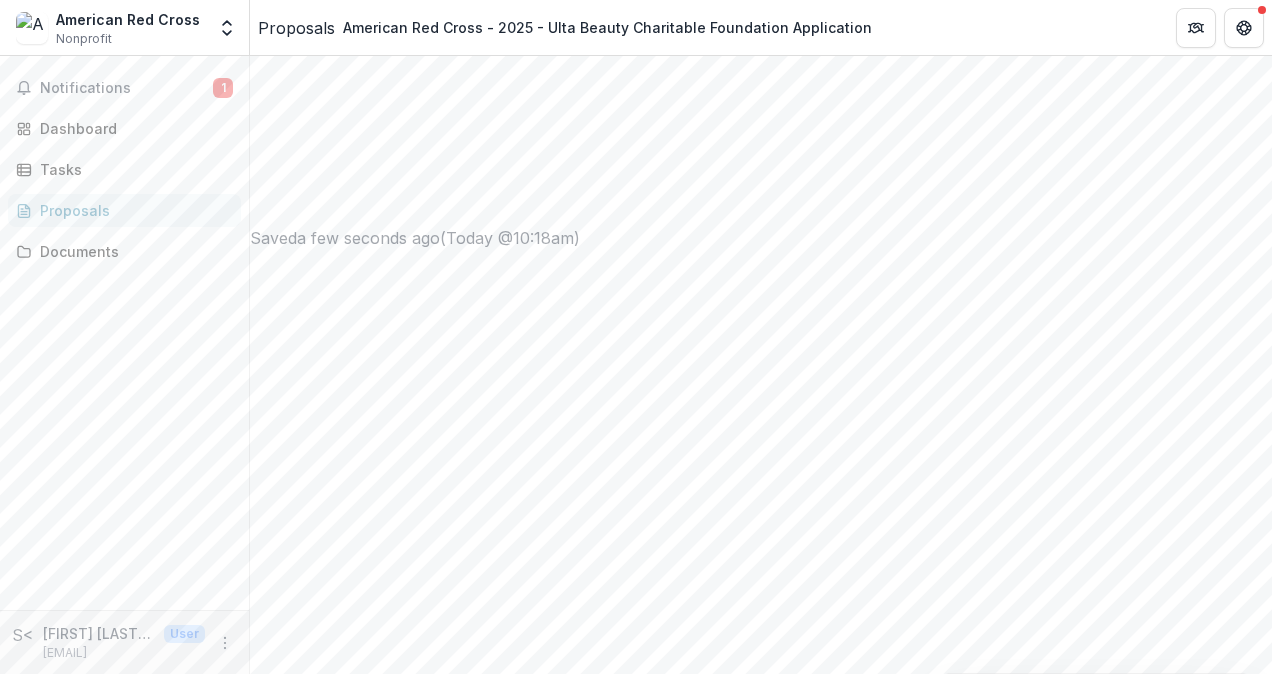 type on "**********" 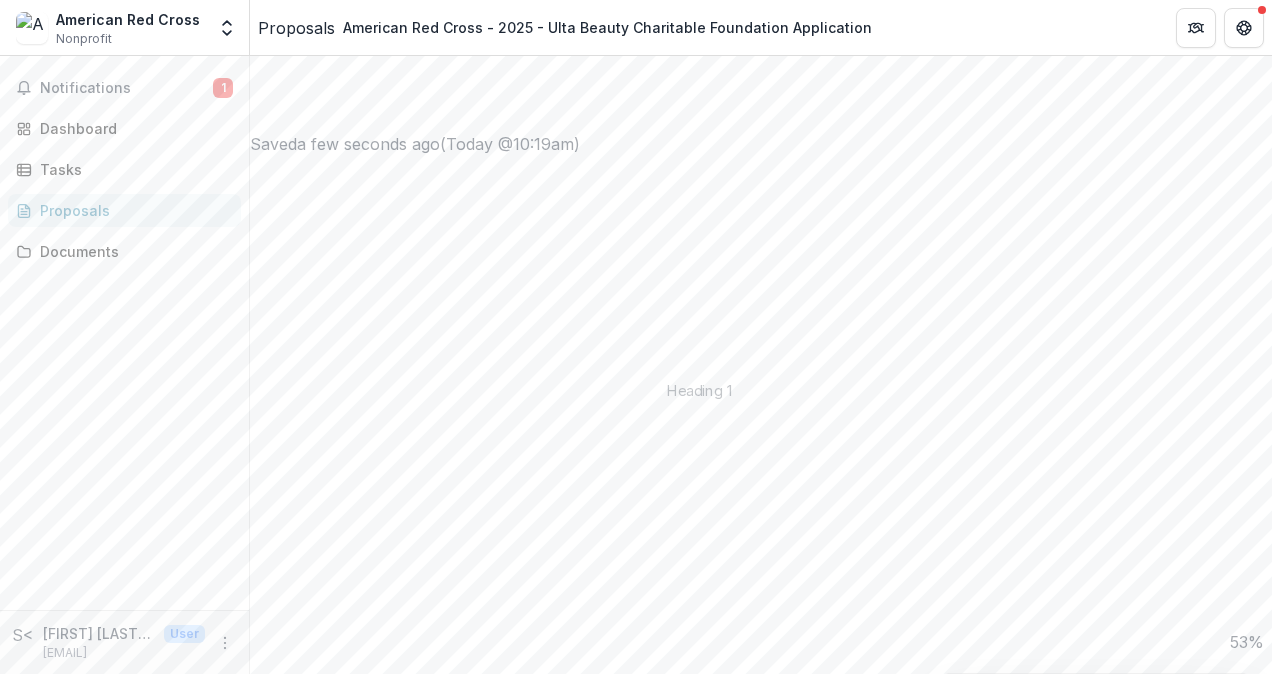 scroll, scrollTop: 1100, scrollLeft: 0, axis: vertical 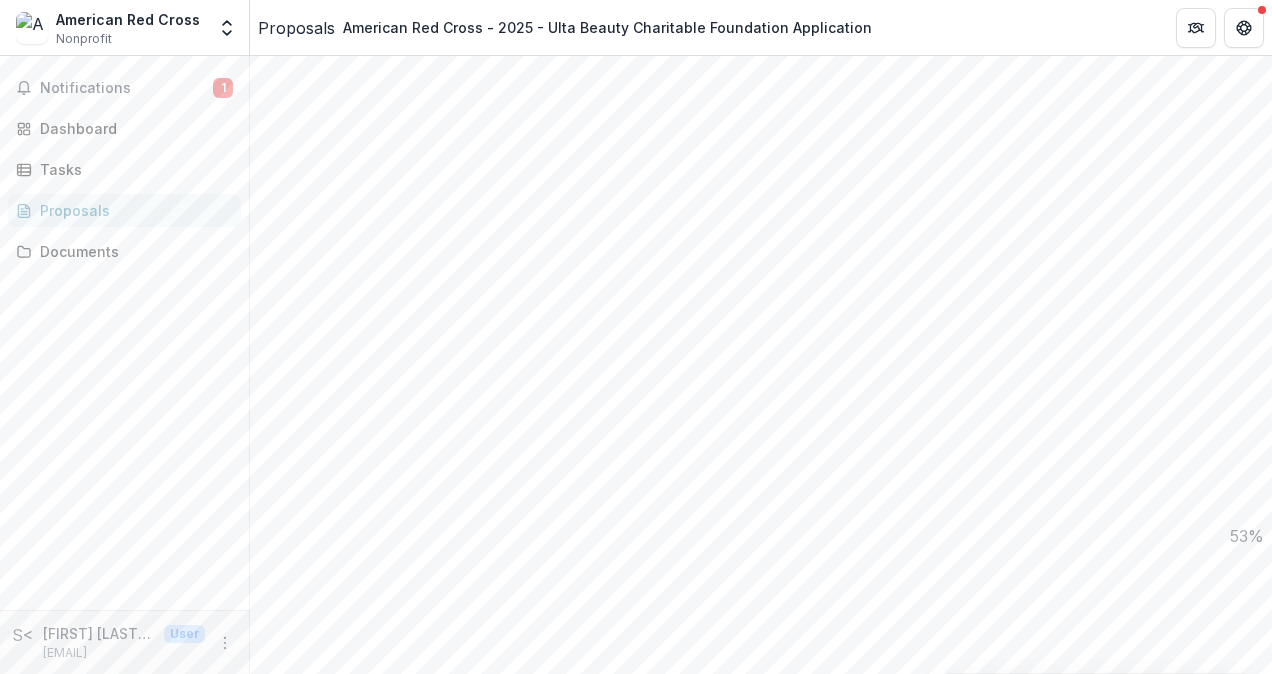 type on "**********" 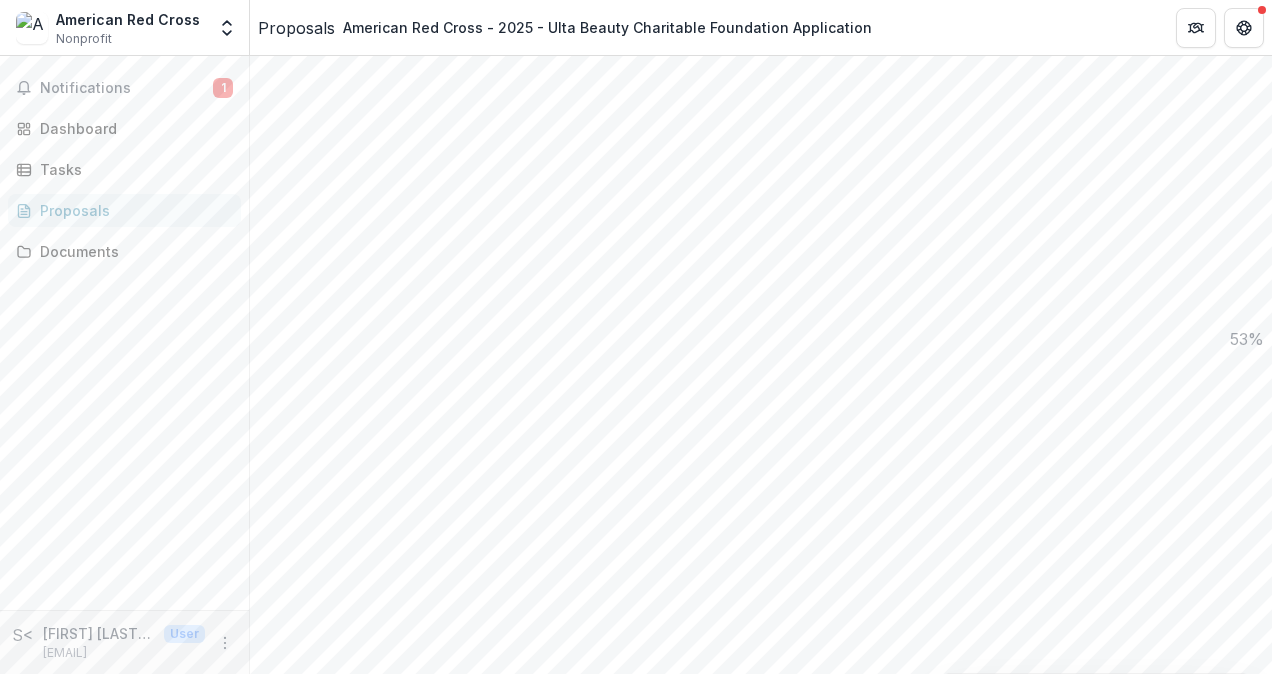 scroll, scrollTop: 1300, scrollLeft: 0, axis: vertical 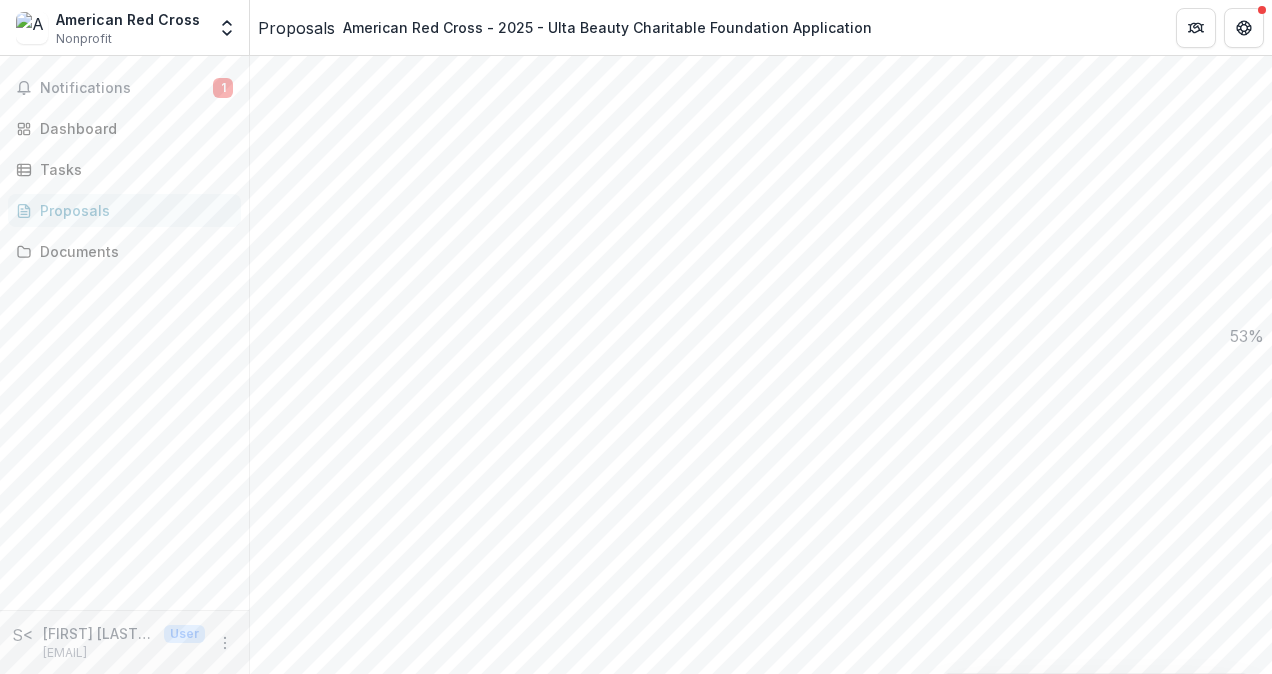drag, startPoint x: 818, startPoint y: 262, endPoint x: 750, endPoint y: 270, distance: 68.46897 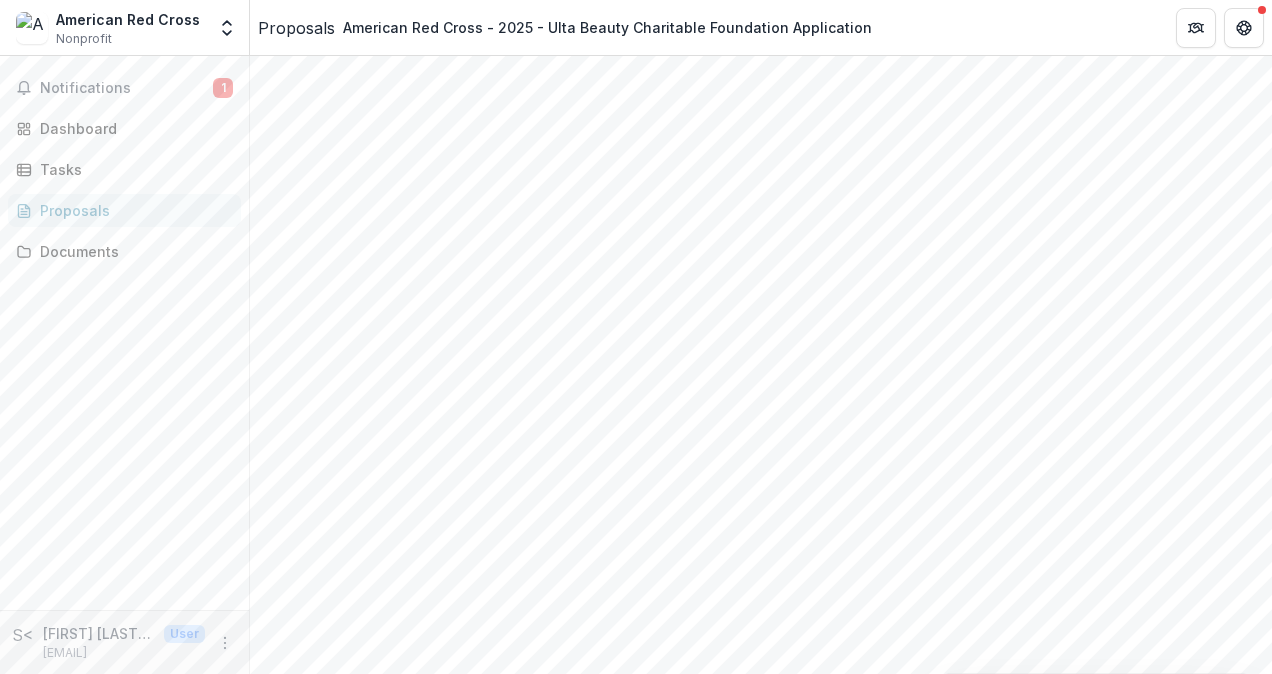 scroll, scrollTop: 1900, scrollLeft: 0, axis: vertical 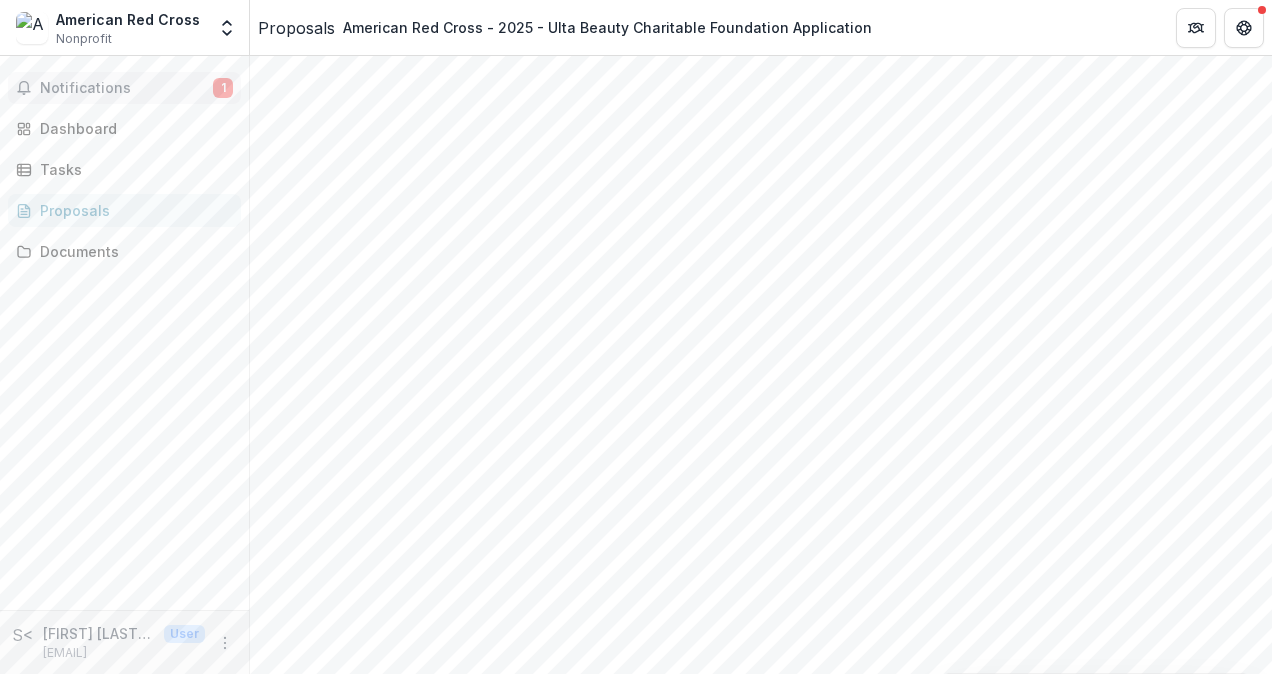click on "Notifications" at bounding box center (126, 88) 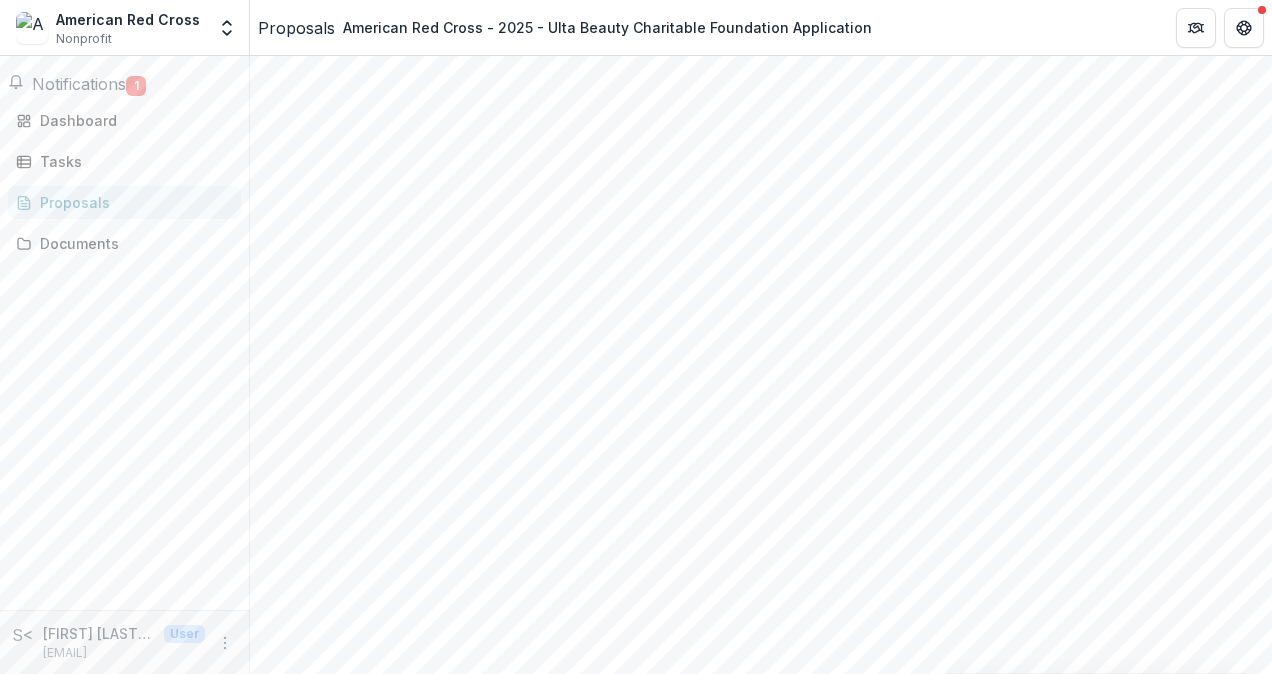click on "**********" at bounding box center [761, 2757] 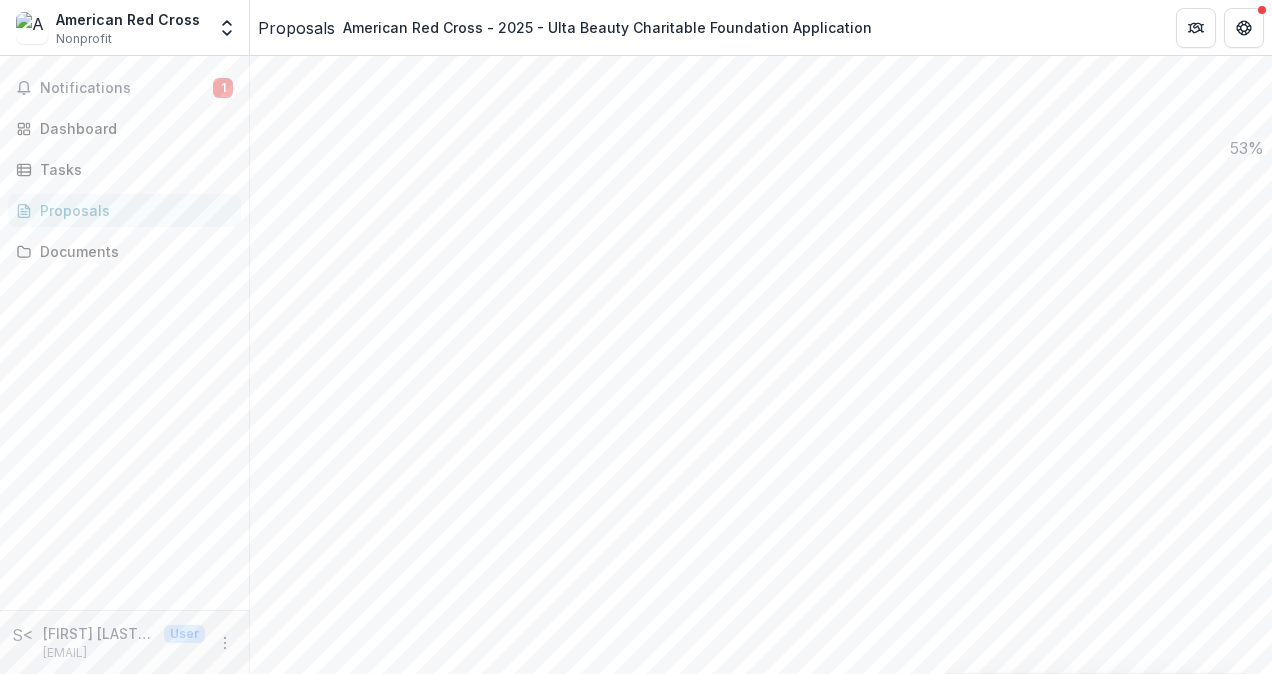 scroll, scrollTop: 1300, scrollLeft: 0, axis: vertical 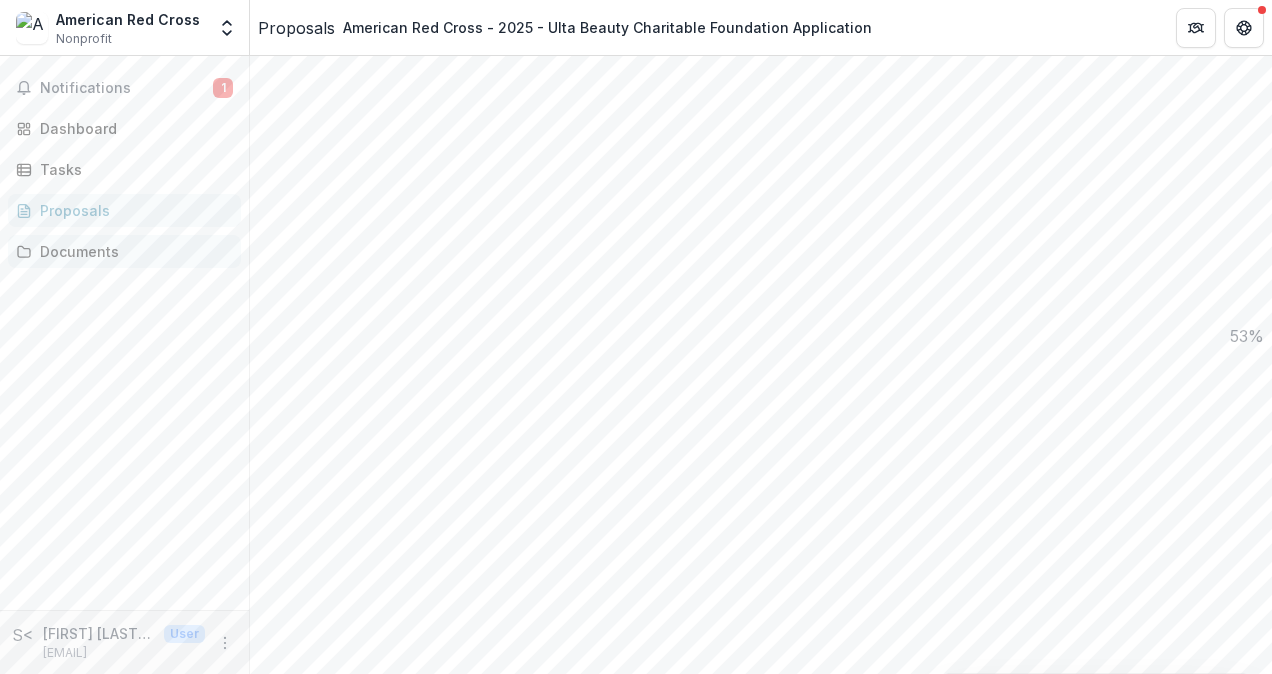 click on "Documents" at bounding box center (132, 251) 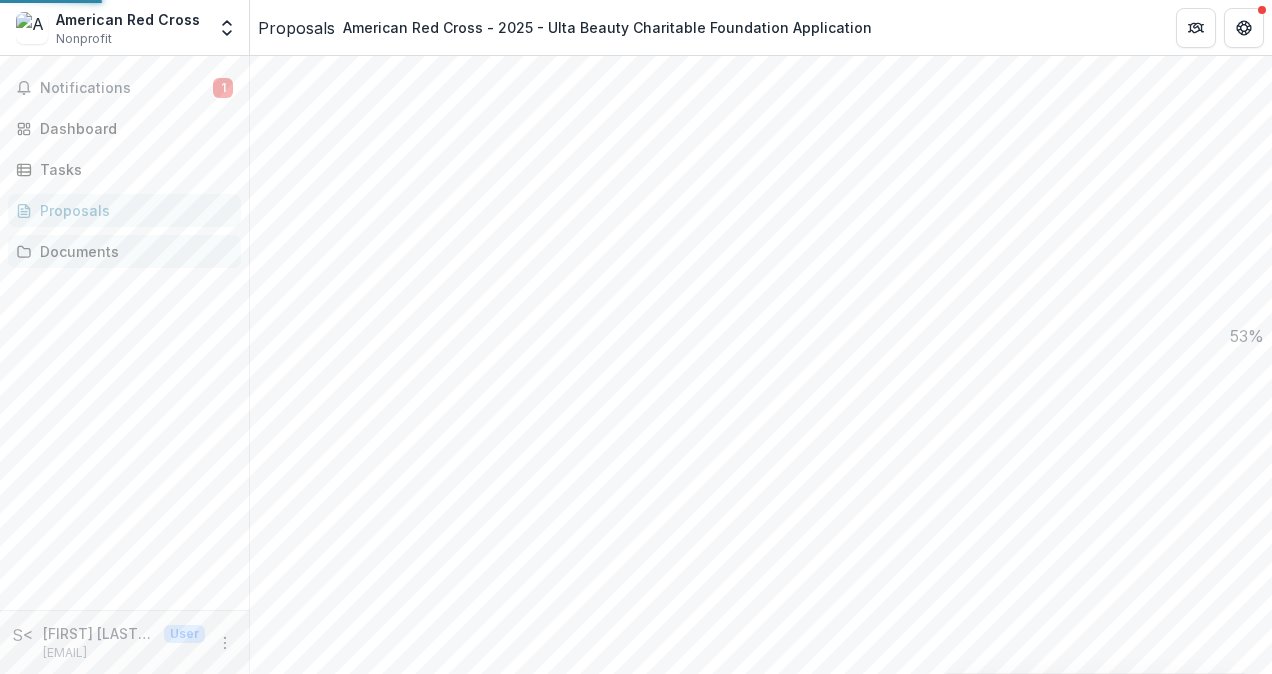 scroll, scrollTop: 0, scrollLeft: 0, axis: both 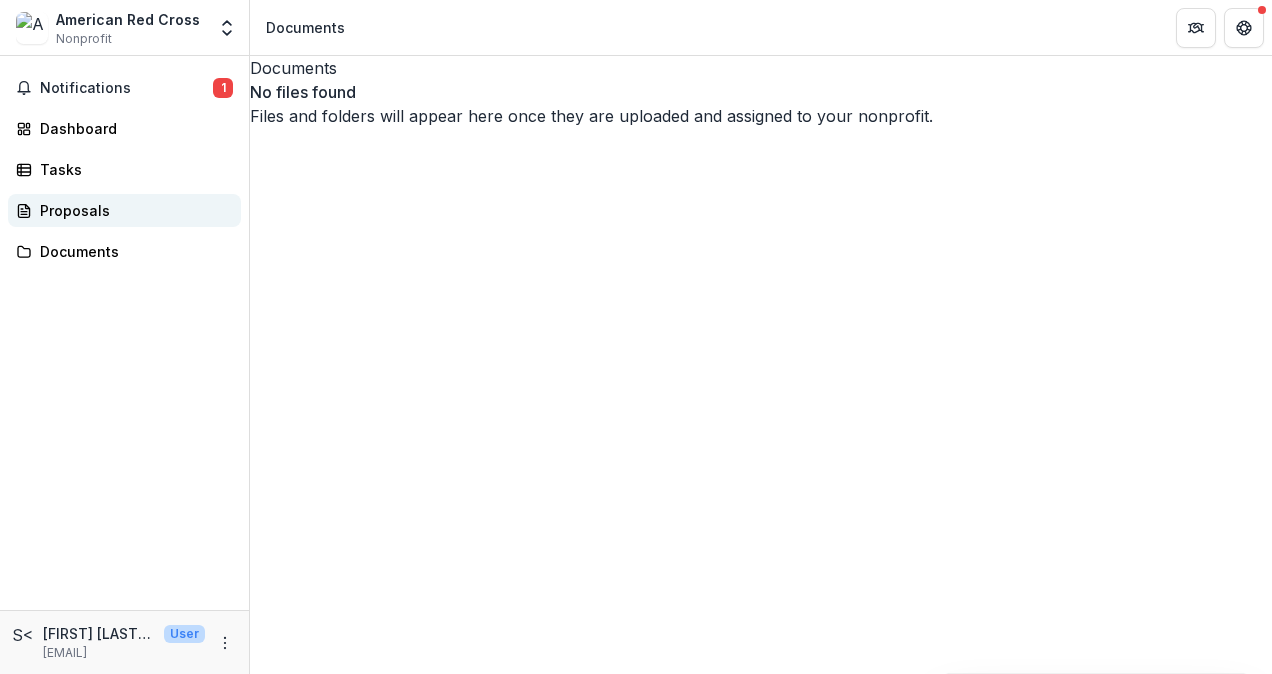 click on "Proposals" at bounding box center (132, 210) 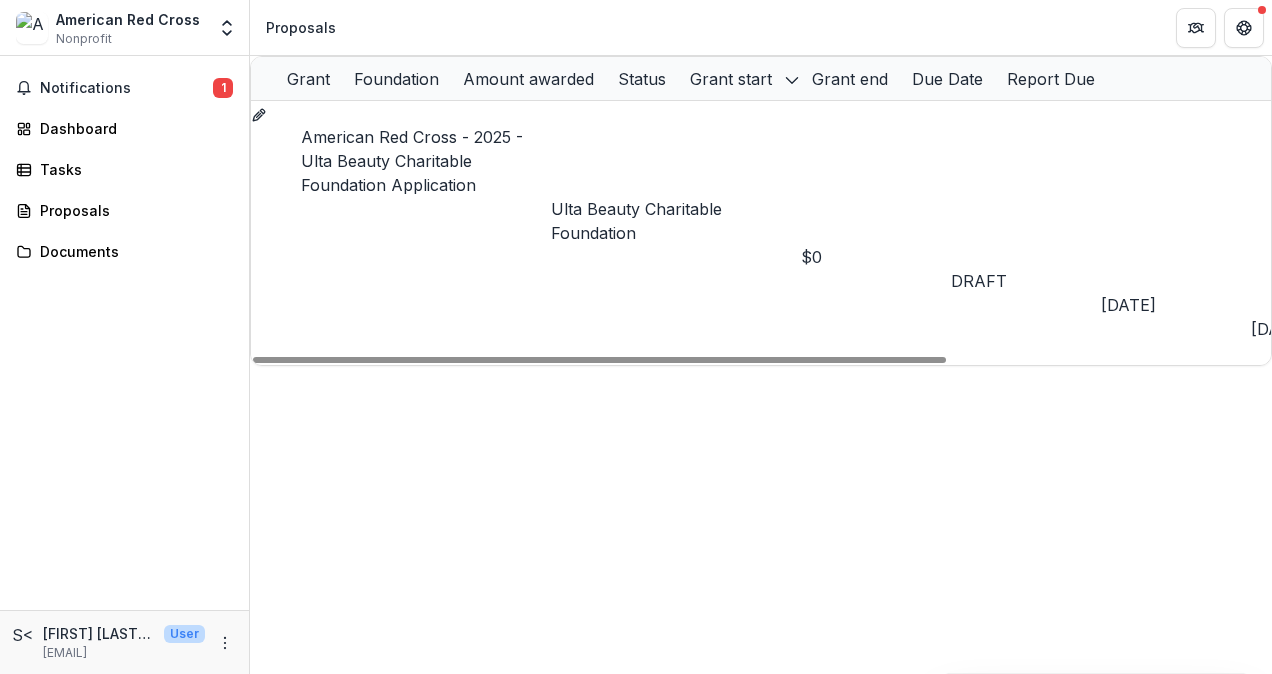 click 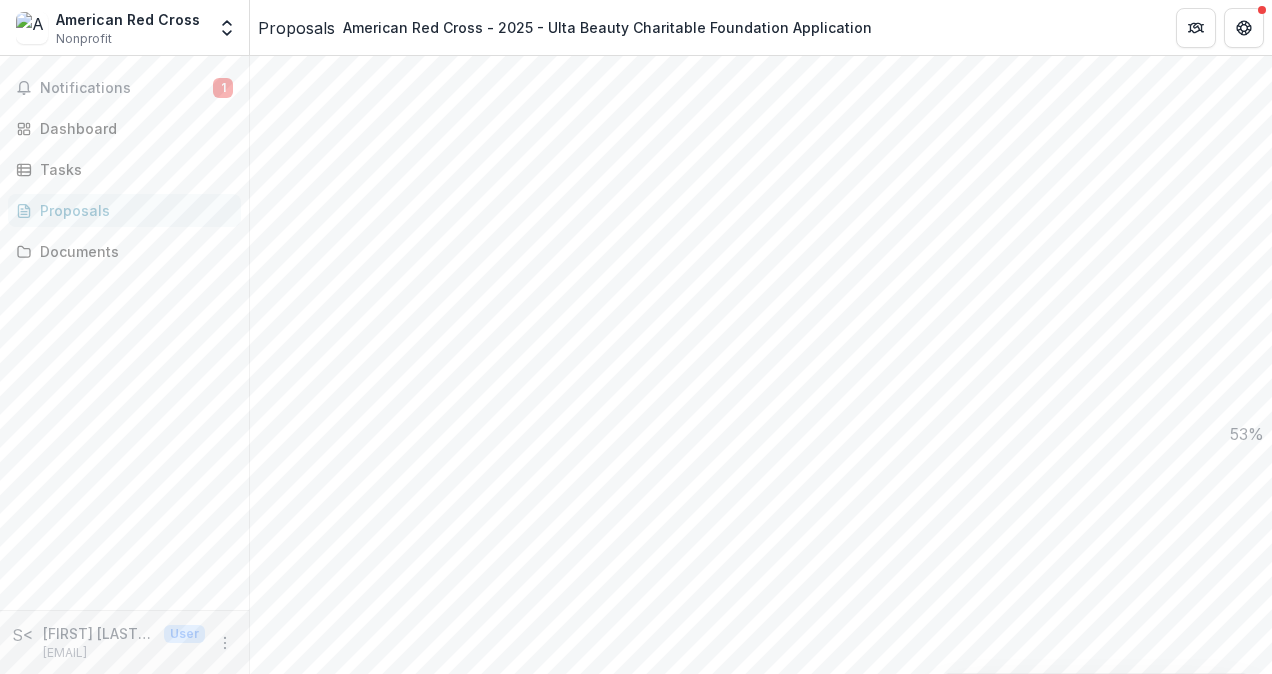 scroll, scrollTop: 1100, scrollLeft: 0, axis: vertical 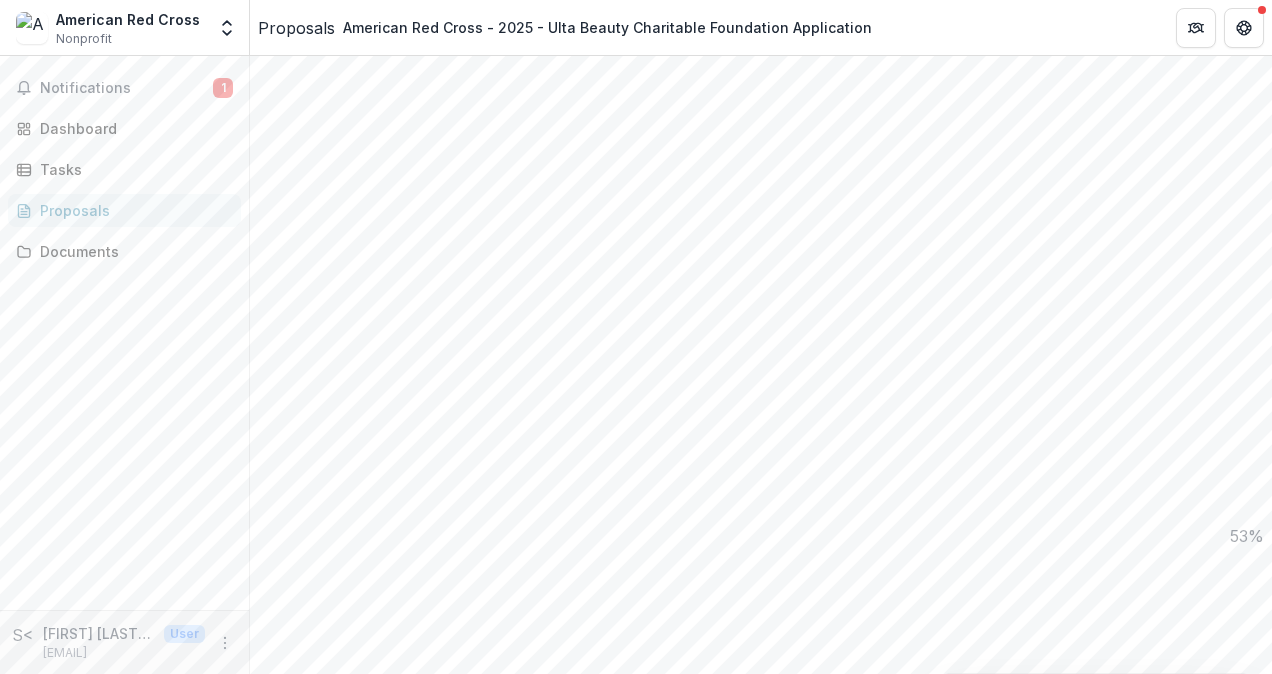 click on "**********" at bounding box center (761, 2770) 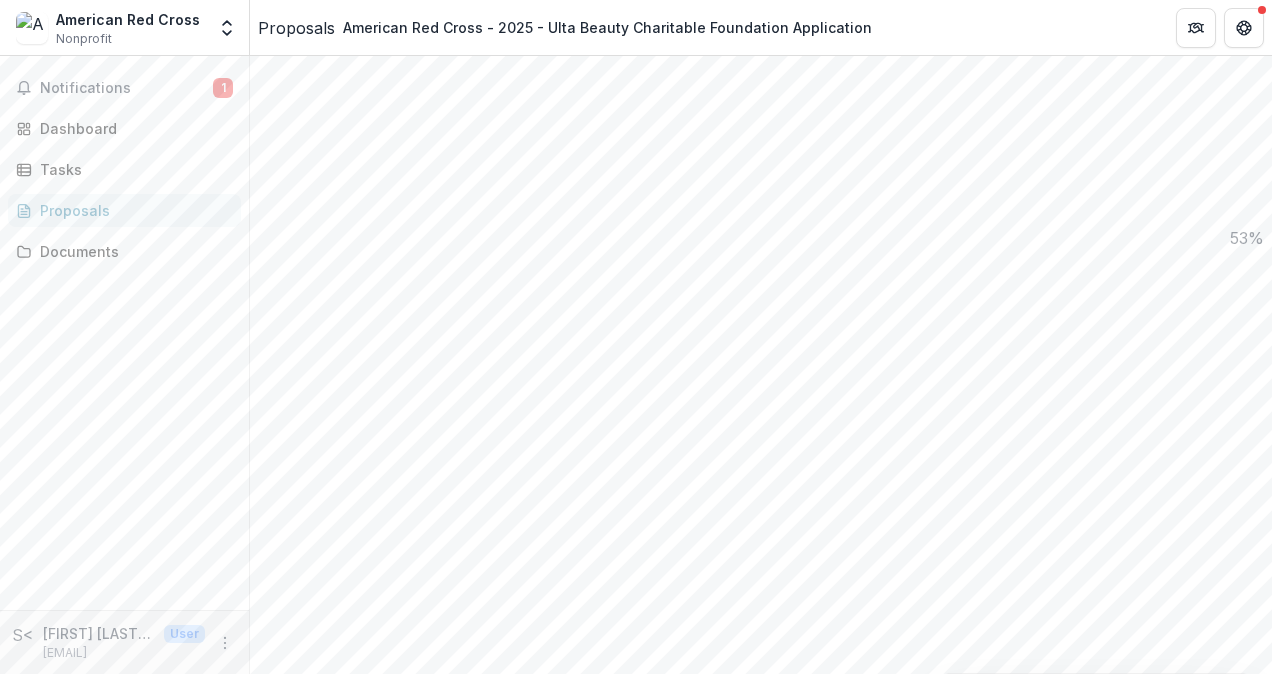 scroll, scrollTop: 1300, scrollLeft: 0, axis: vertical 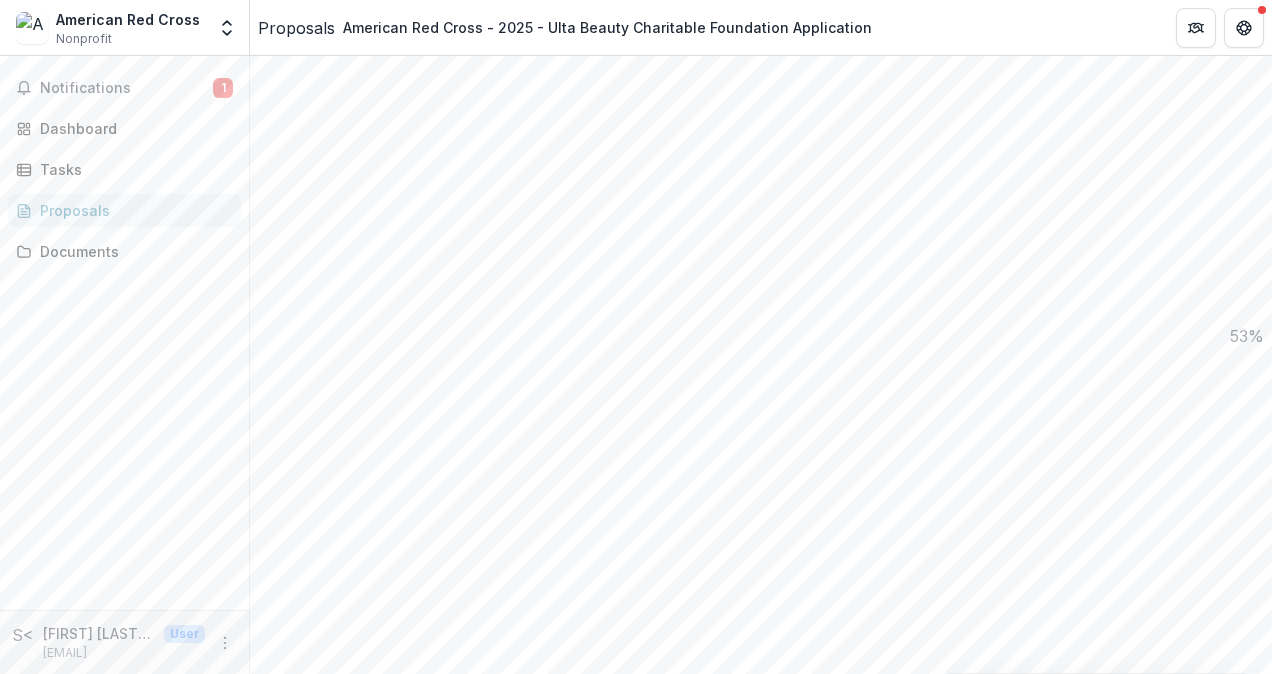 type on "**********" 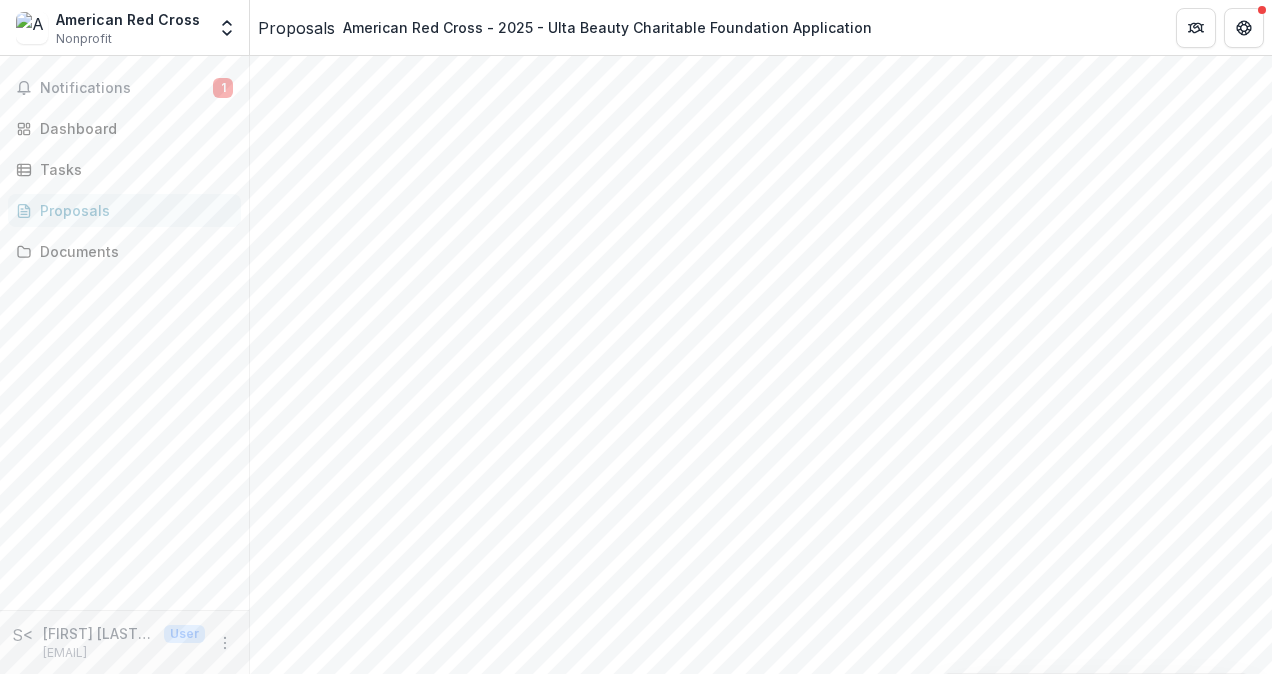 scroll, scrollTop: 2400, scrollLeft: 0, axis: vertical 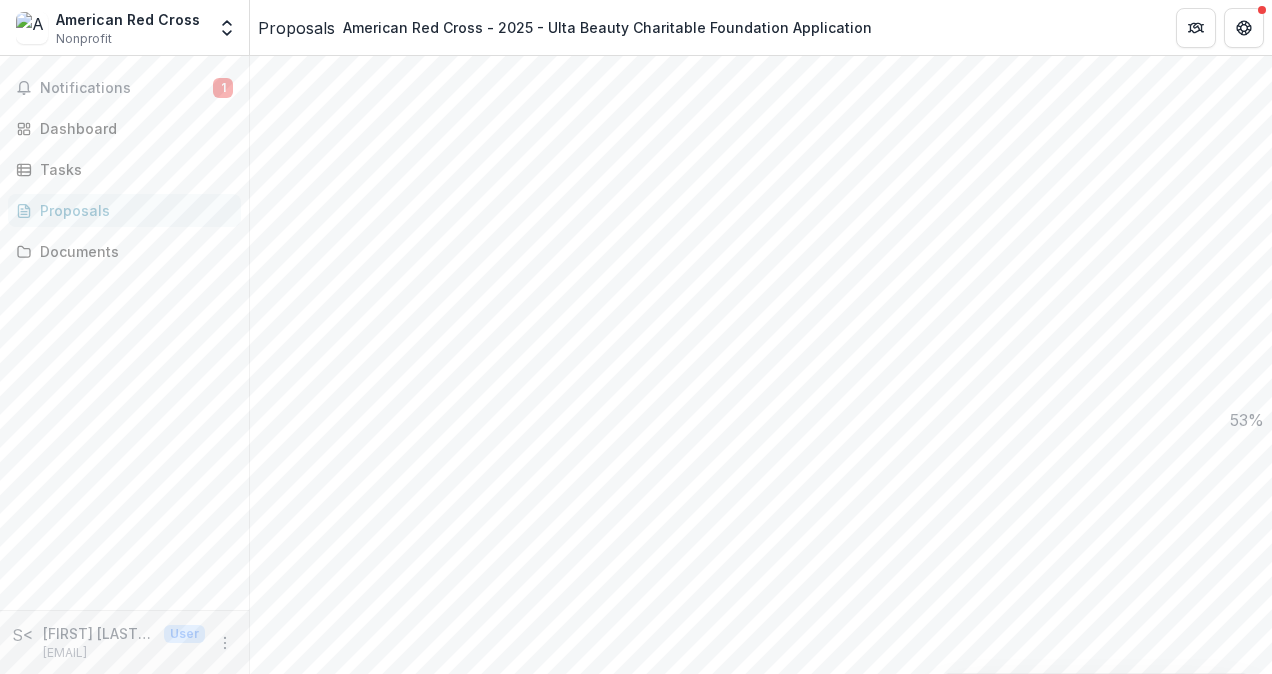 click at bounding box center [761, 2872] 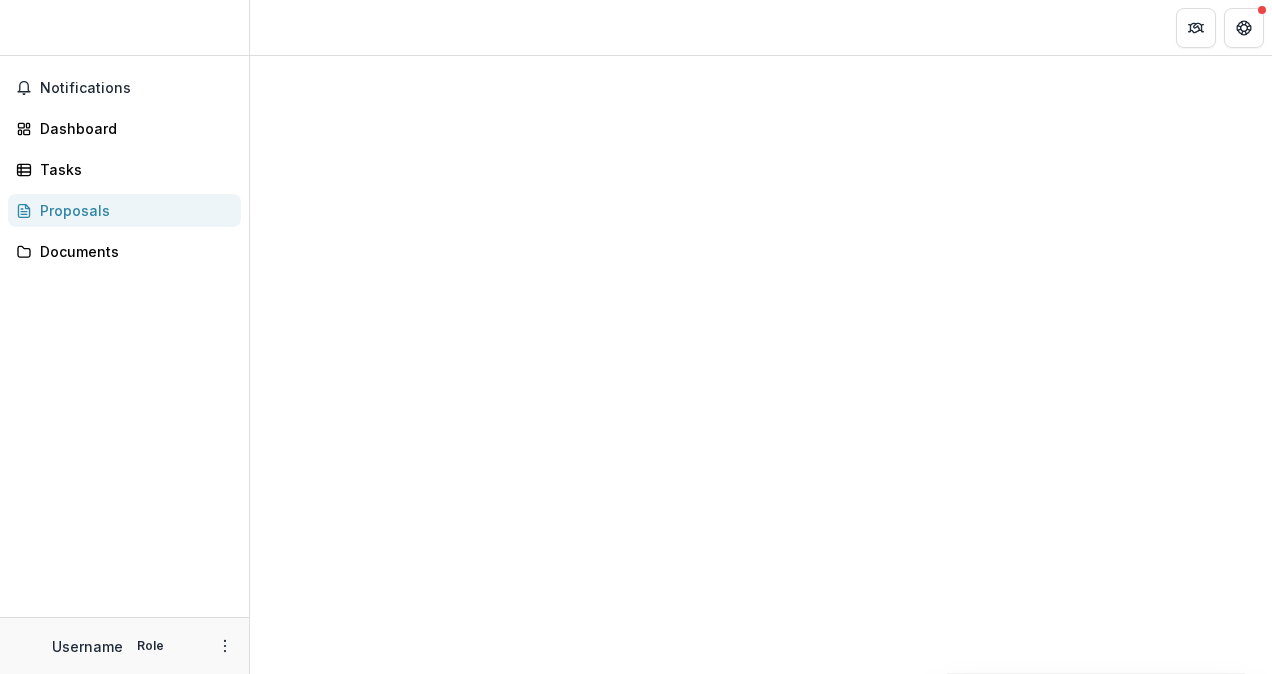 scroll, scrollTop: 0, scrollLeft: 0, axis: both 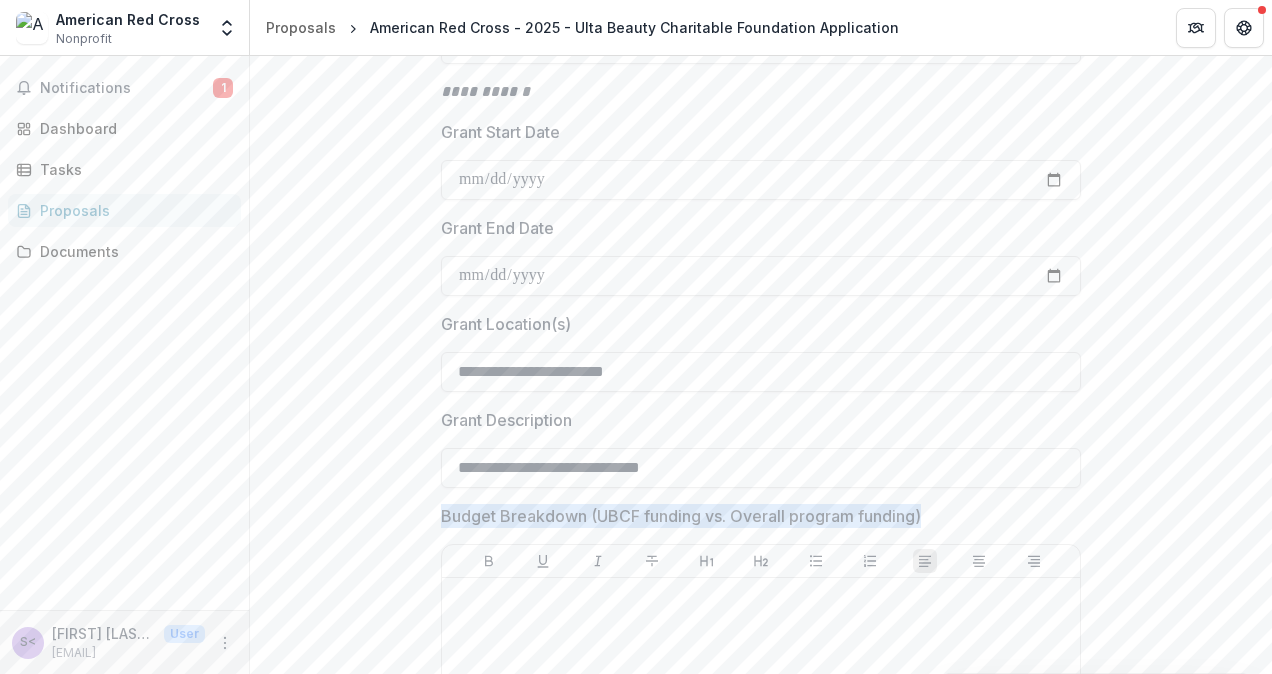 drag, startPoint x: 932, startPoint y: 515, endPoint x: 454, endPoint y: 521, distance: 478.03766 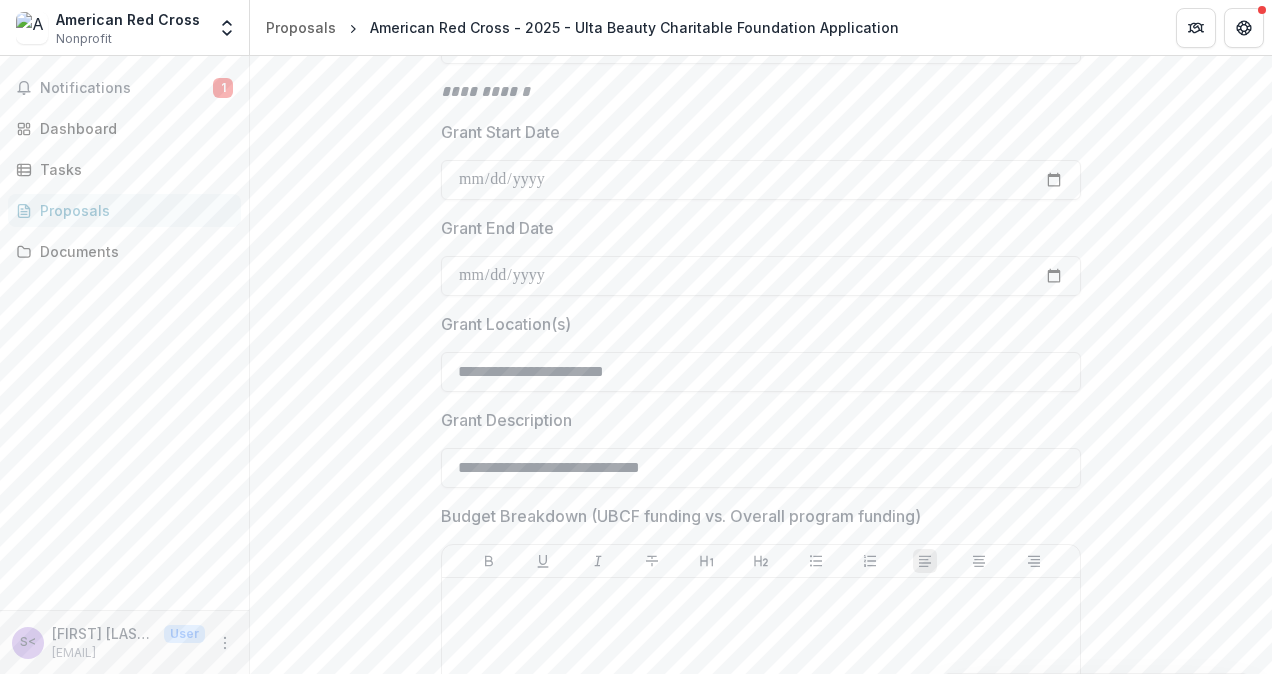 click on "Budget Breakdown (UBCF funding vs. Overall program funding)" at bounding box center (755, 516) 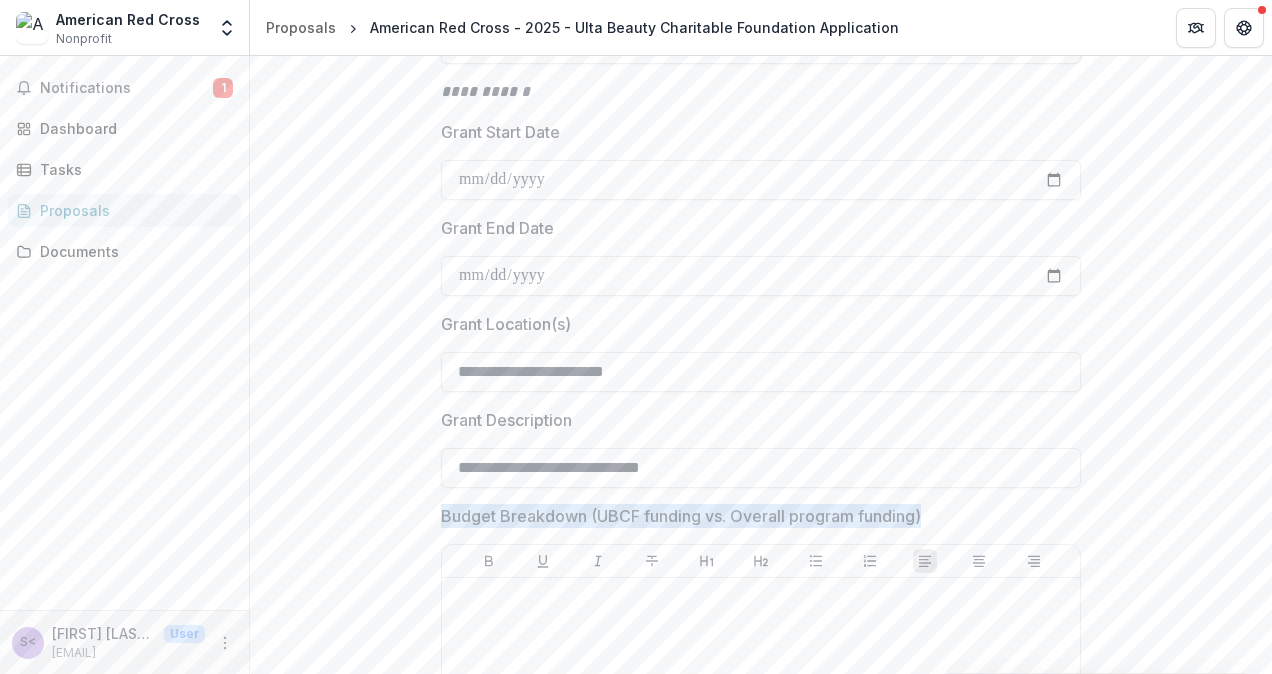drag, startPoint x: 945, startPoint y: 512, endPoint x: 413, endPoint y: 512, distance: 532 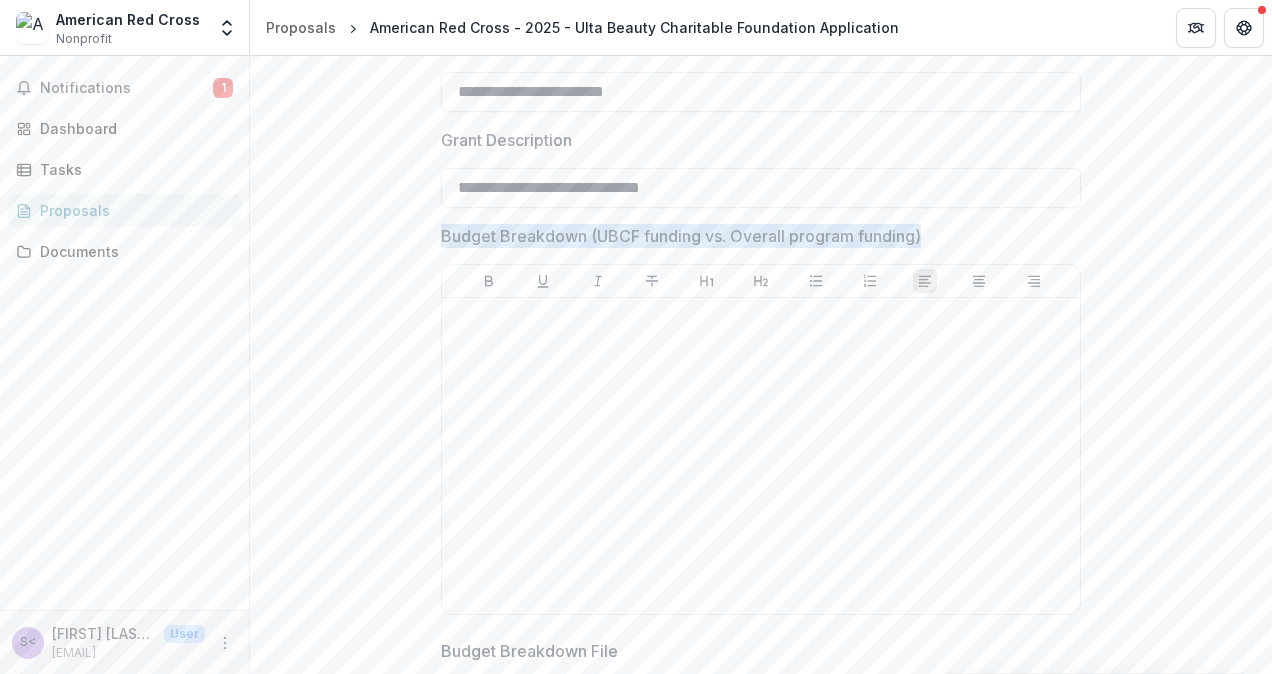 scroll, scrollTop: 1300, scrollLeft: 0, axis: vertical 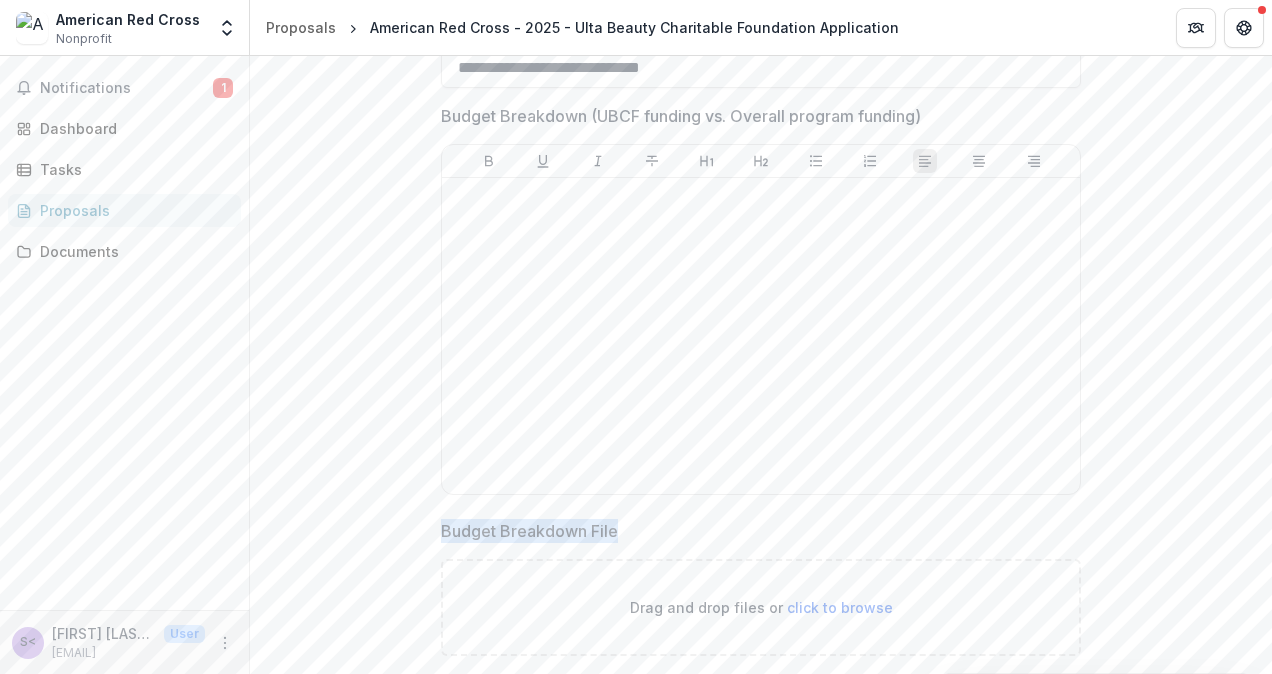 drag, startPoint x: 626, startPoint y: 532, endPoint x: 440, endPoint y: 521, distance: 186.32498 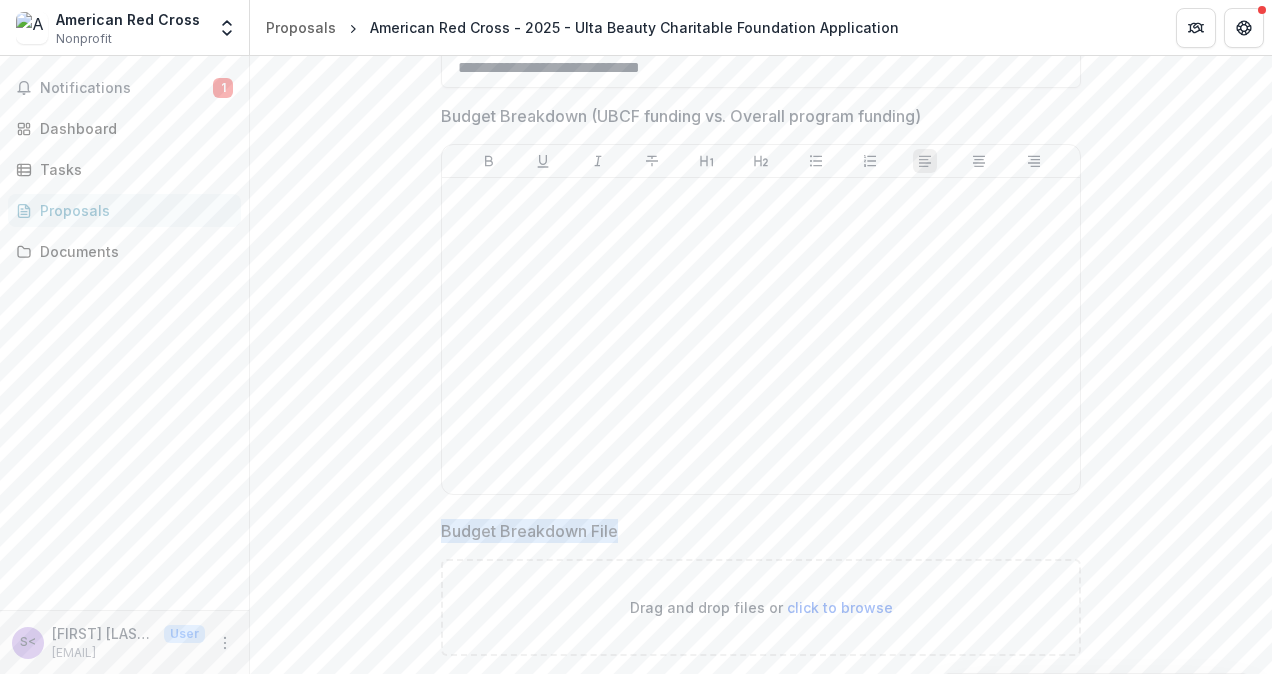 copy on "Budget Breakdown File" 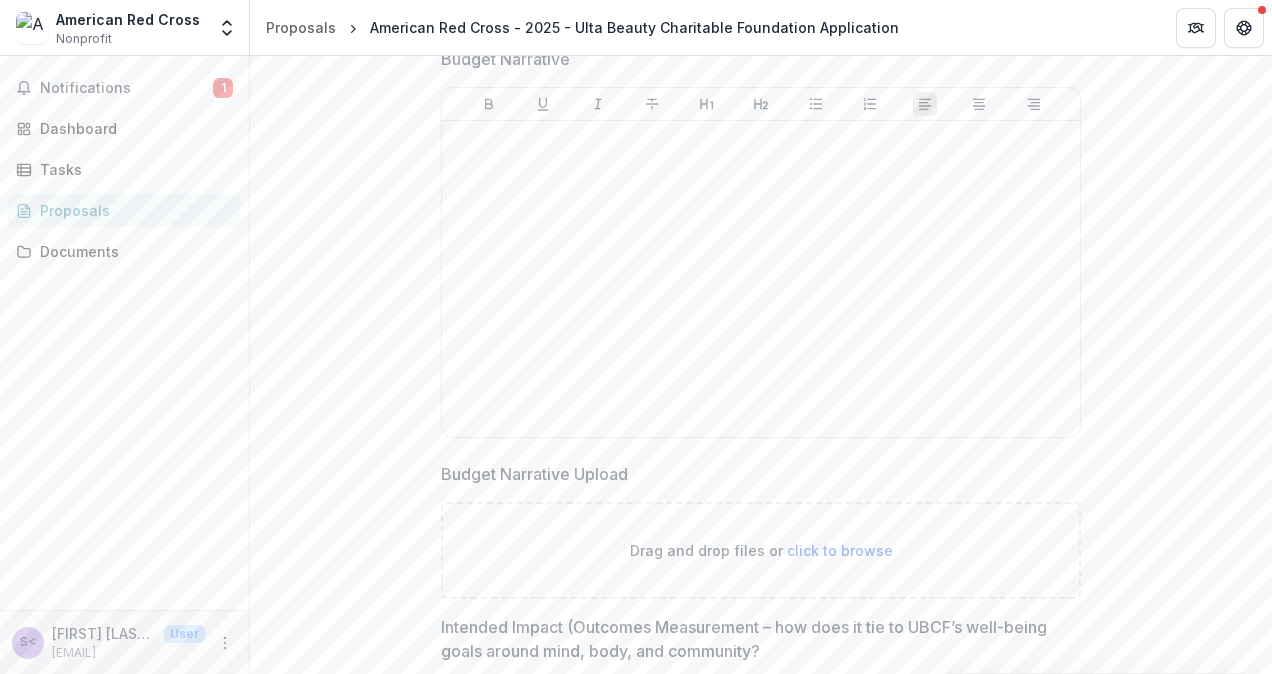 scroll, scrollTop: 1800, scrollLeft: 0, axis: vertical 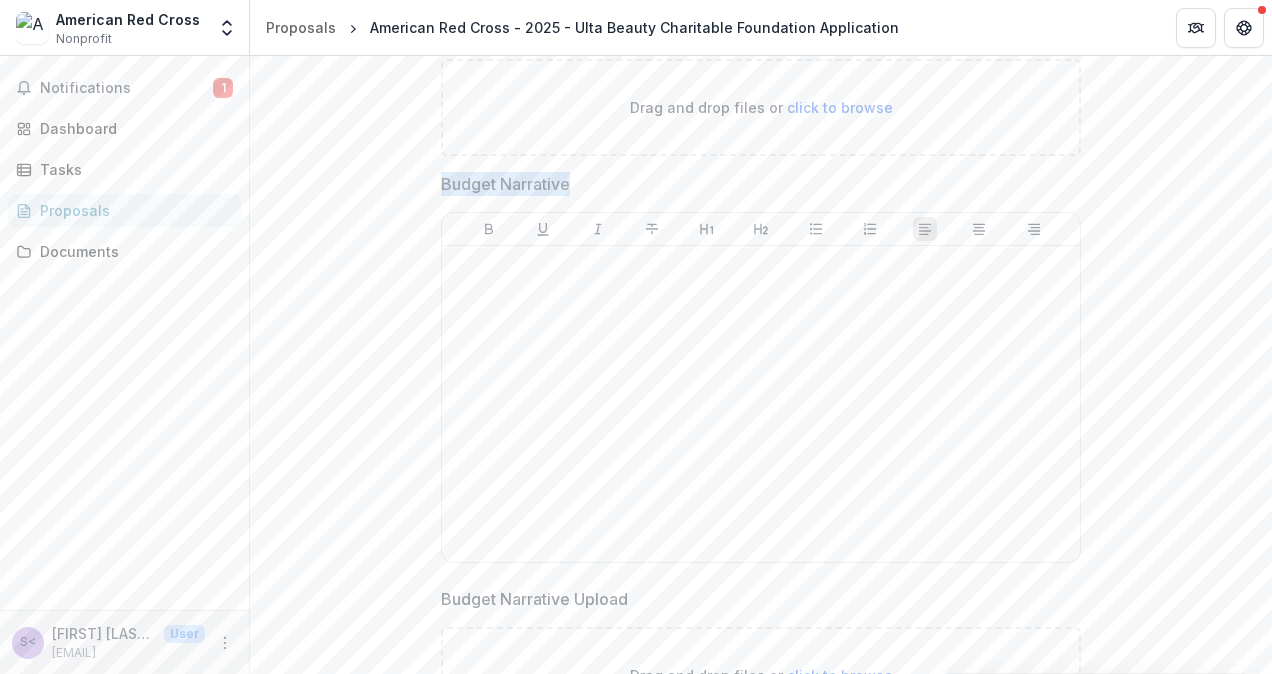 drag, startPoint x: 599, startPoint y: 186, endPoint x: 437, endPoint y: 176, distance: 162.30835 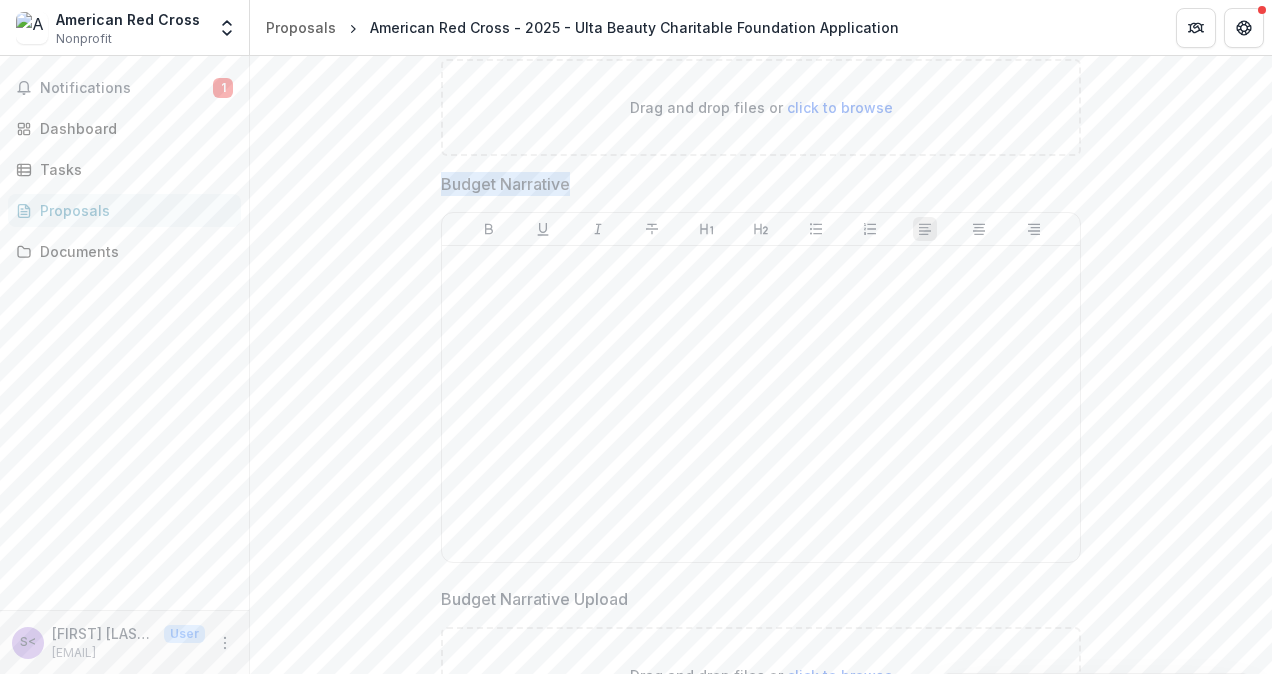 drag, startPoint x: 437, startPoint y: 176, endPoint x: 459, endPoint y: 182, distance: 22.803509 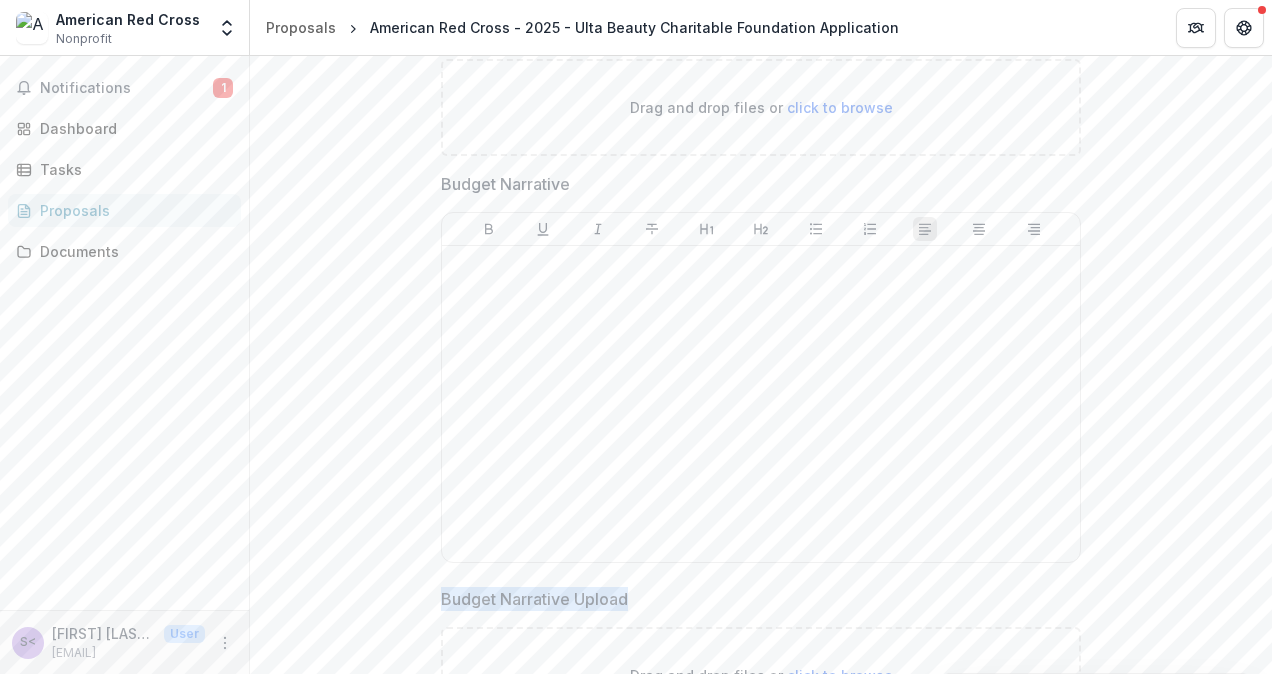 drag, startPoint x: 647, startPoint y: 598, endPoint x: 437, endPoint y: 605, distance: 210.11664 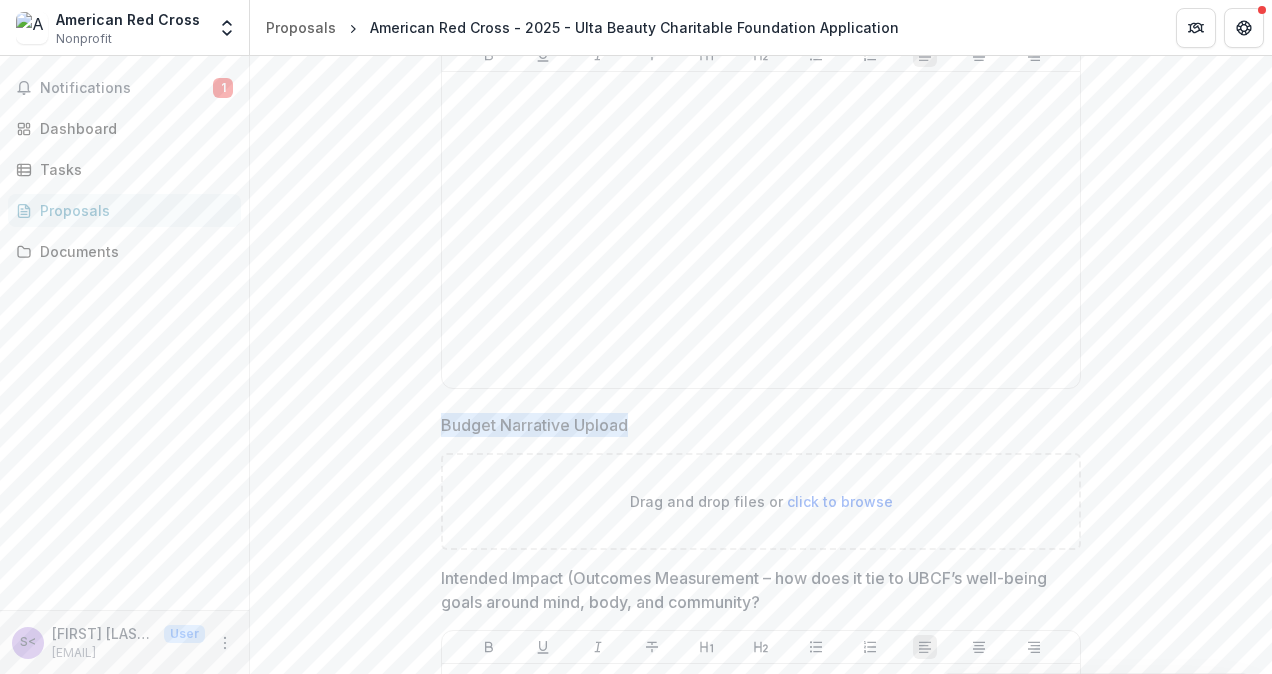 scroll, scrollTop: 2100, scrollLeft: 0, axis: vertical 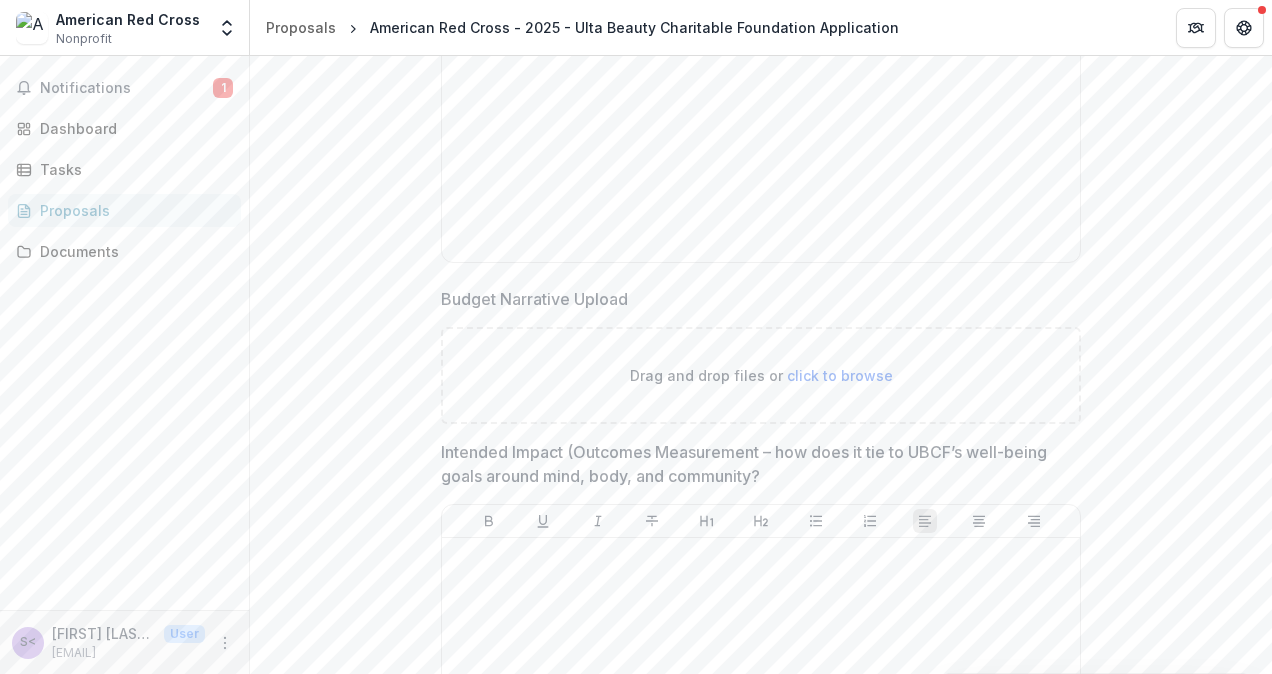click on "Intended Impact (Outcomes Measurement – how does it tie to UBCF’s well-being goals around mind, body, and community?" at bounding box center [755, 464] 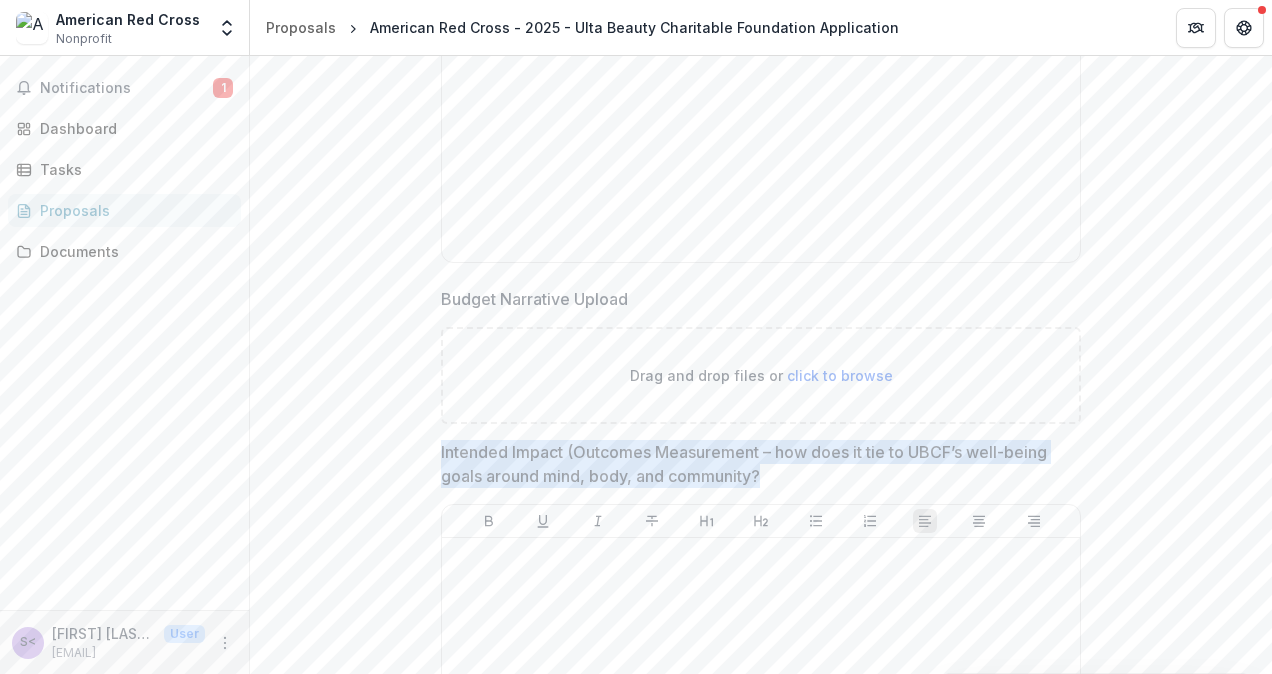 drag, startPoint x: 777, startPoint y: 471, endPoint x: 437, endPoint y: 452, distance: 340.53046 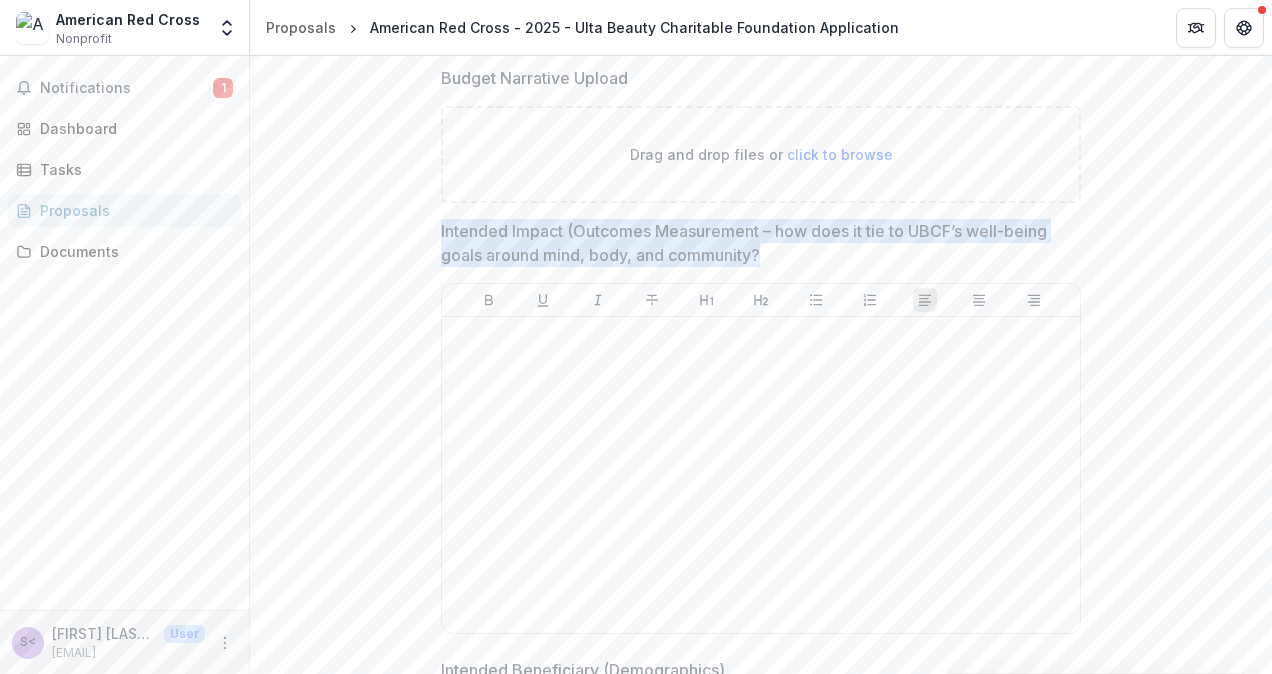 scroll, scrollTop: 2600, scrollLeft: 0, axis: vertical 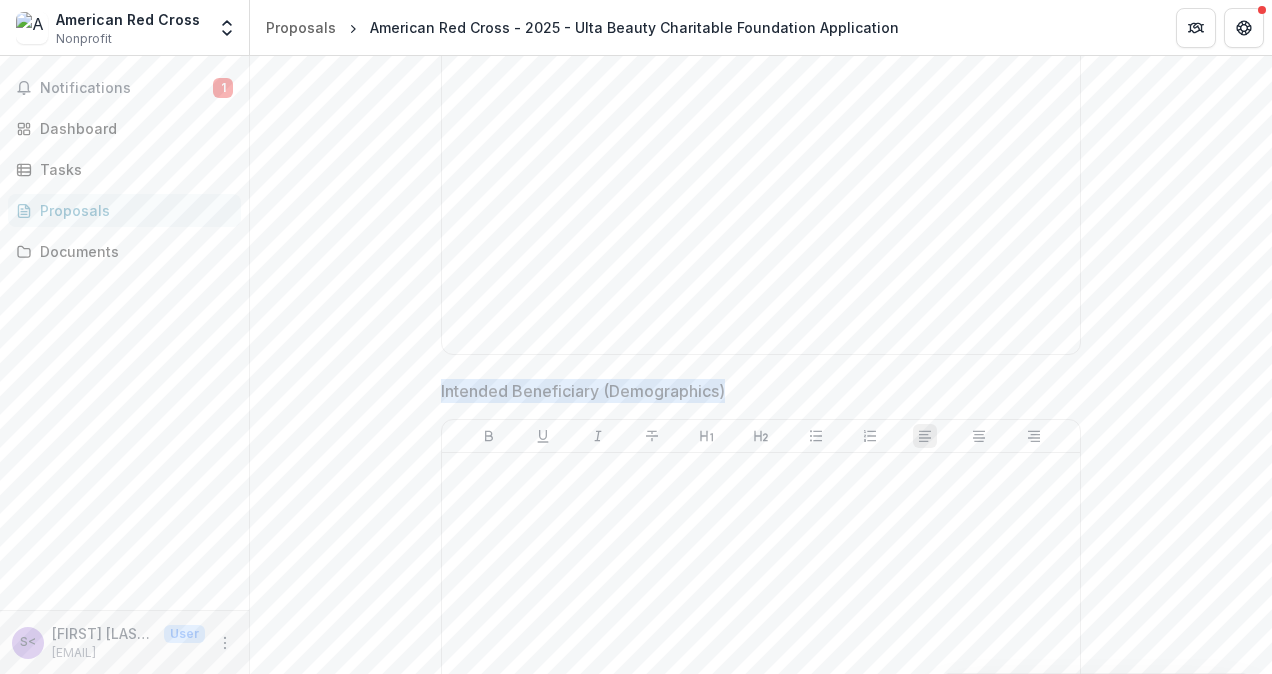 drag, startPoint x: 733, startPoint y: 387, endPoint x: 434, endPoint y: 386, distance: 299.00168 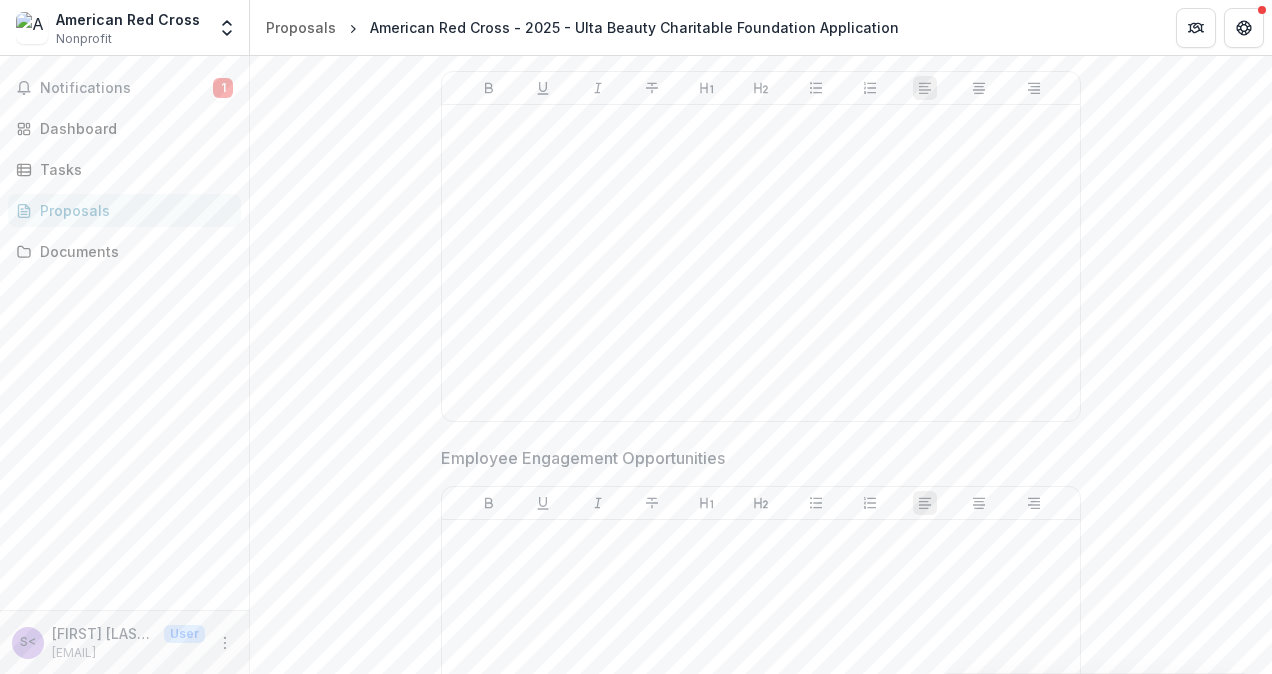 scroll, scrollTop: 3100, scrollLeft: 0, axis: vertical 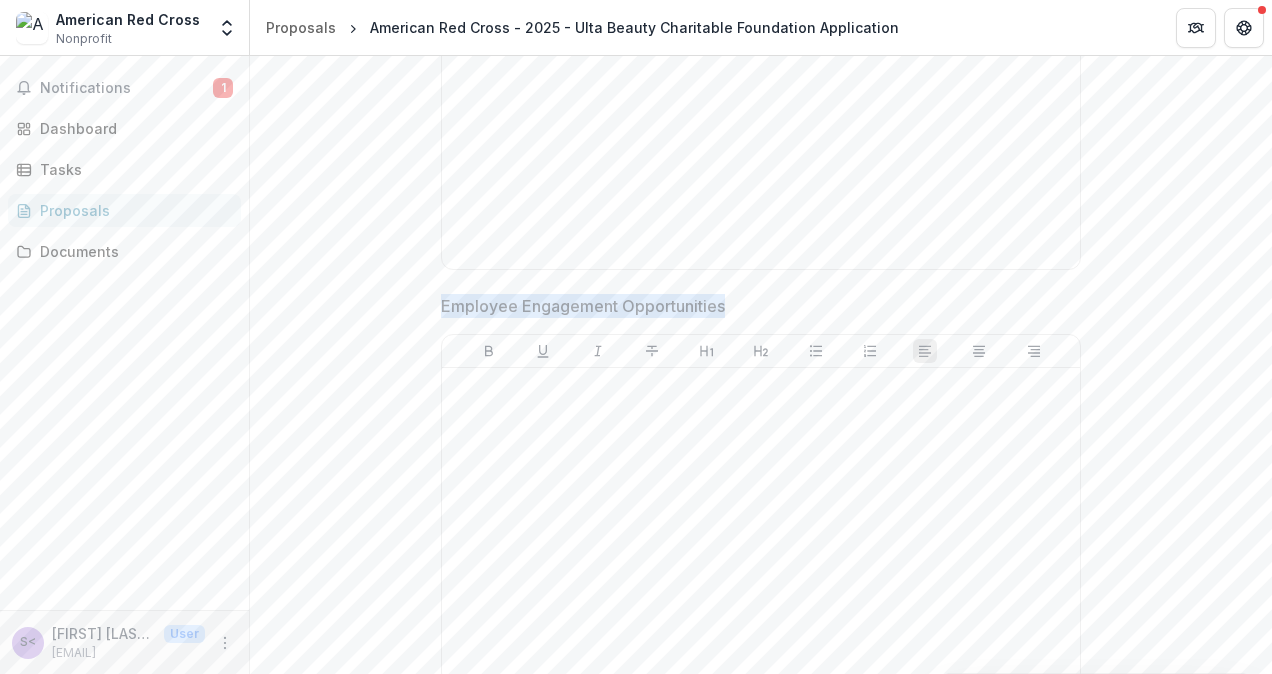 drag, startPoint x: 760, startPoint y: 296, endPoint x: 434, endPoint y: 310, distance: 326.30048 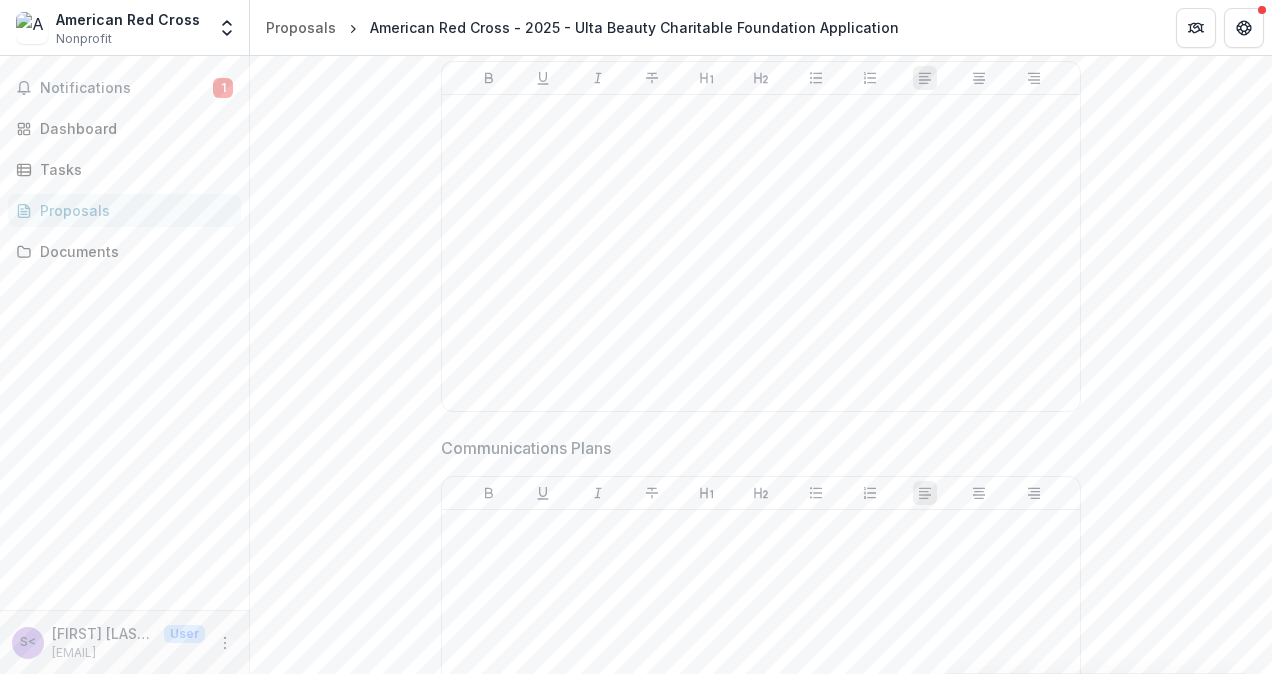 scroll, scrollTop: 3500, scrollLeft: 0, axis: vertical 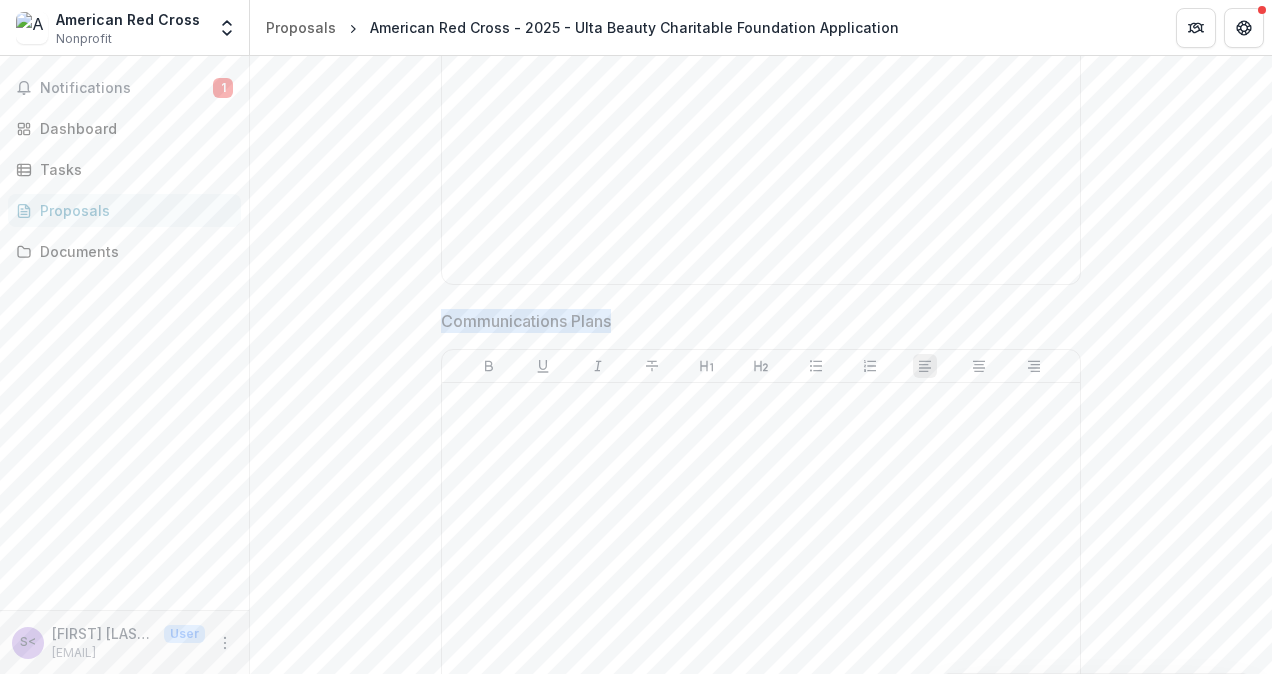 drag, startPoint x: 665, startPoint y: 324, endPoint x: 436, endPoint y: 312, distance: 229.3142 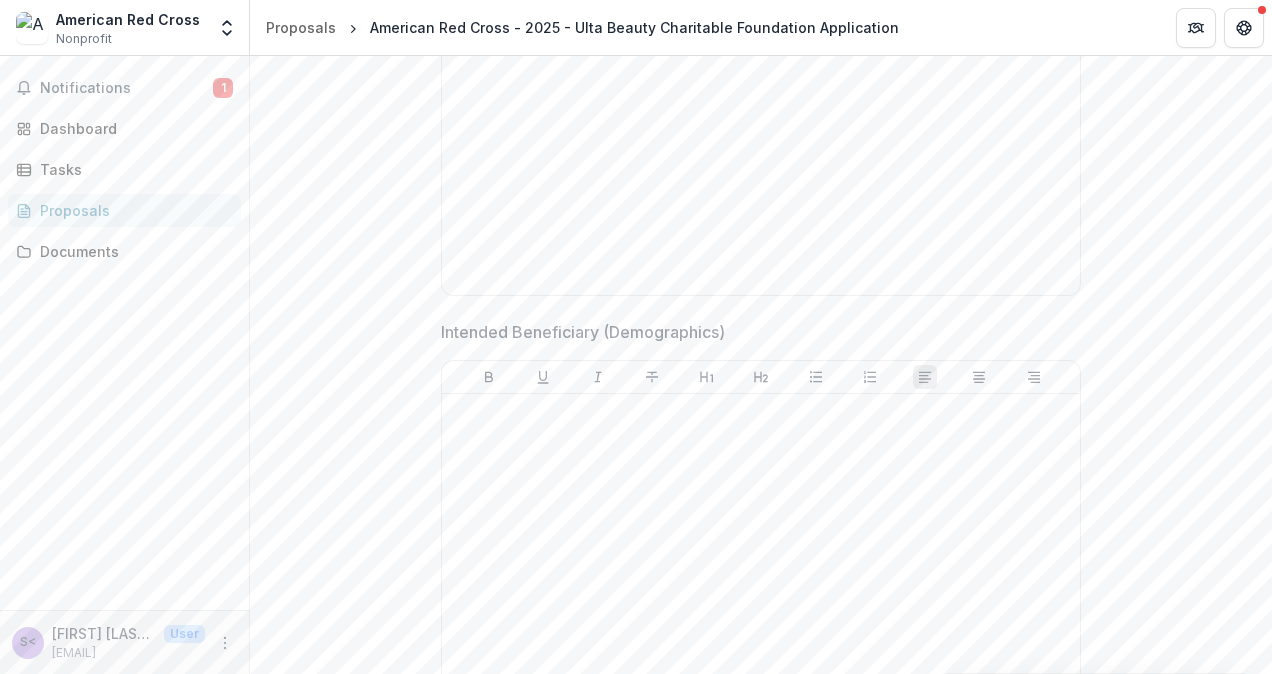 scroll, scrollTop: 2516, scrollLeft: 0, axis: vertical 